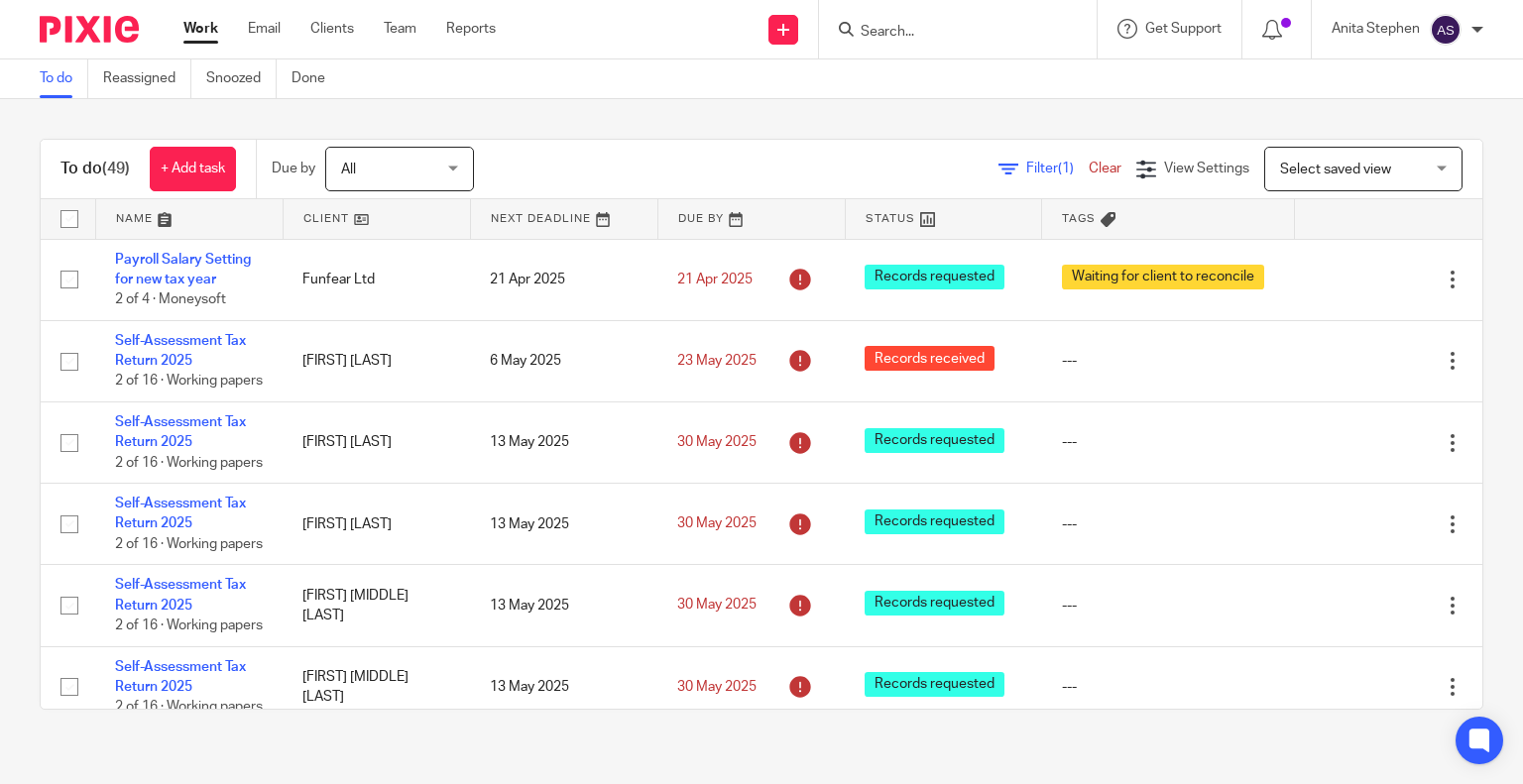 scroll, scrollTop: 0, scrollLeft: 0, axis: both 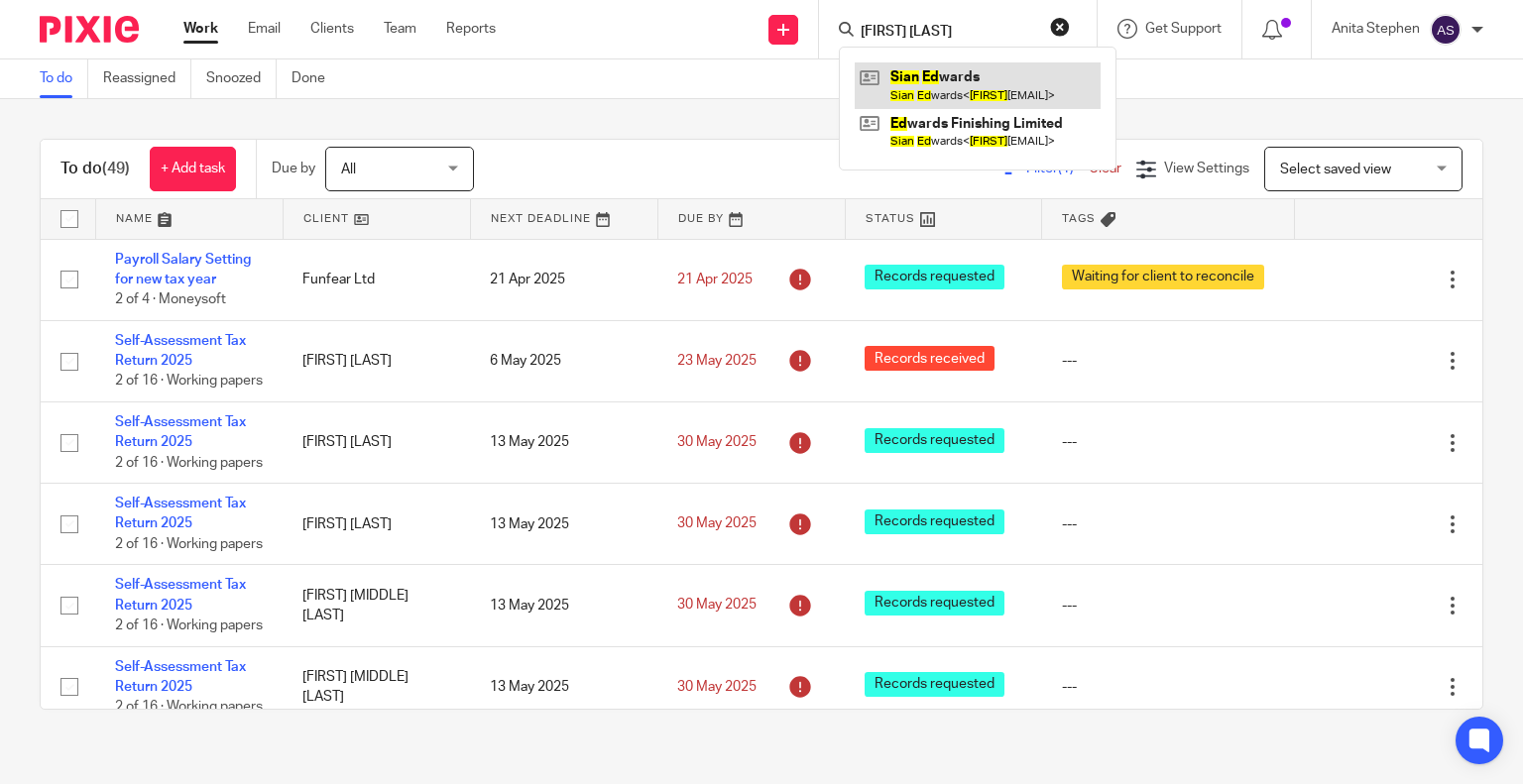 type on "sian ed" 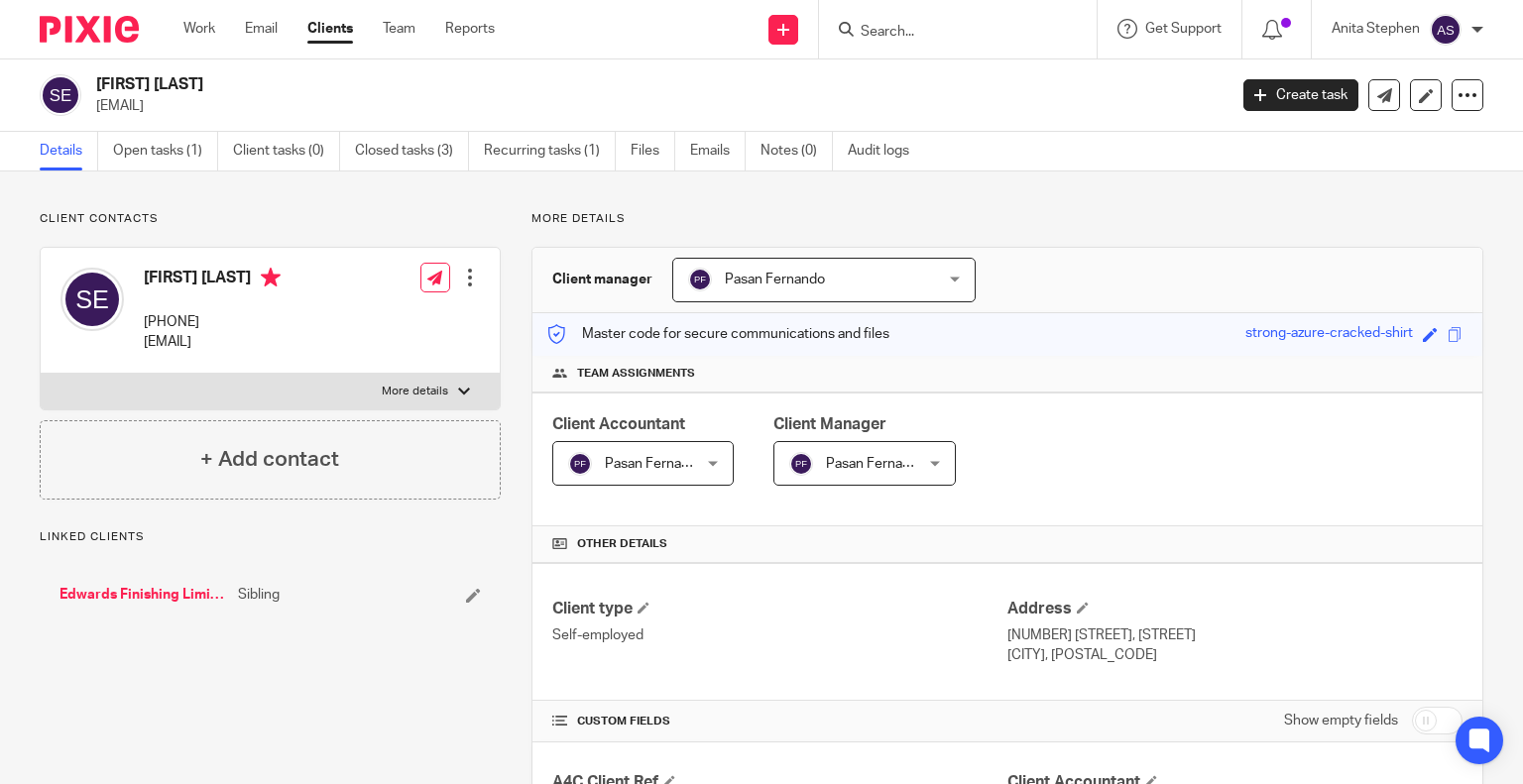 scroll, scrollTop: 0, scrollLeft: 0, axis: both 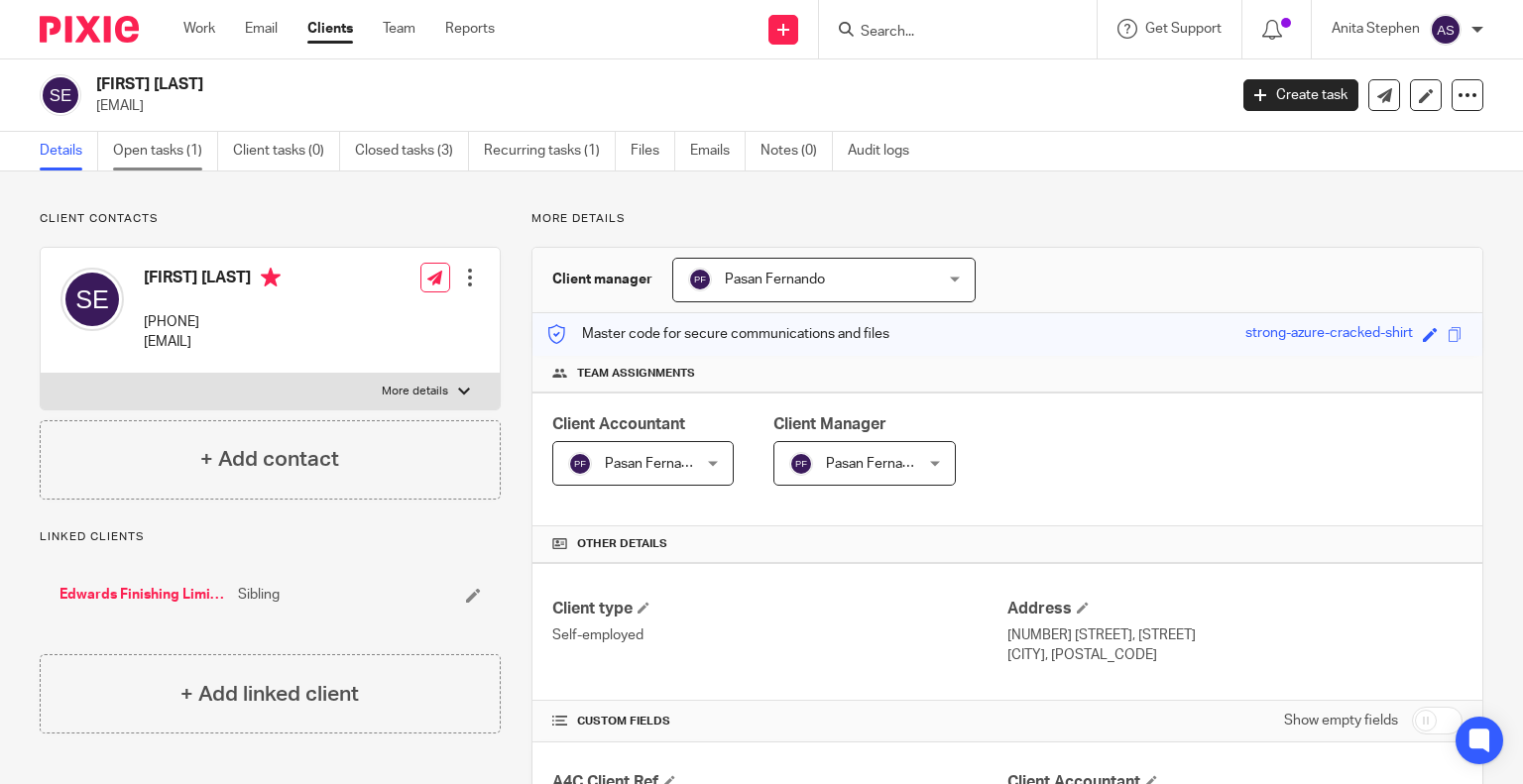 click on "Open tasks (1)" at bounding box center (166, 151) 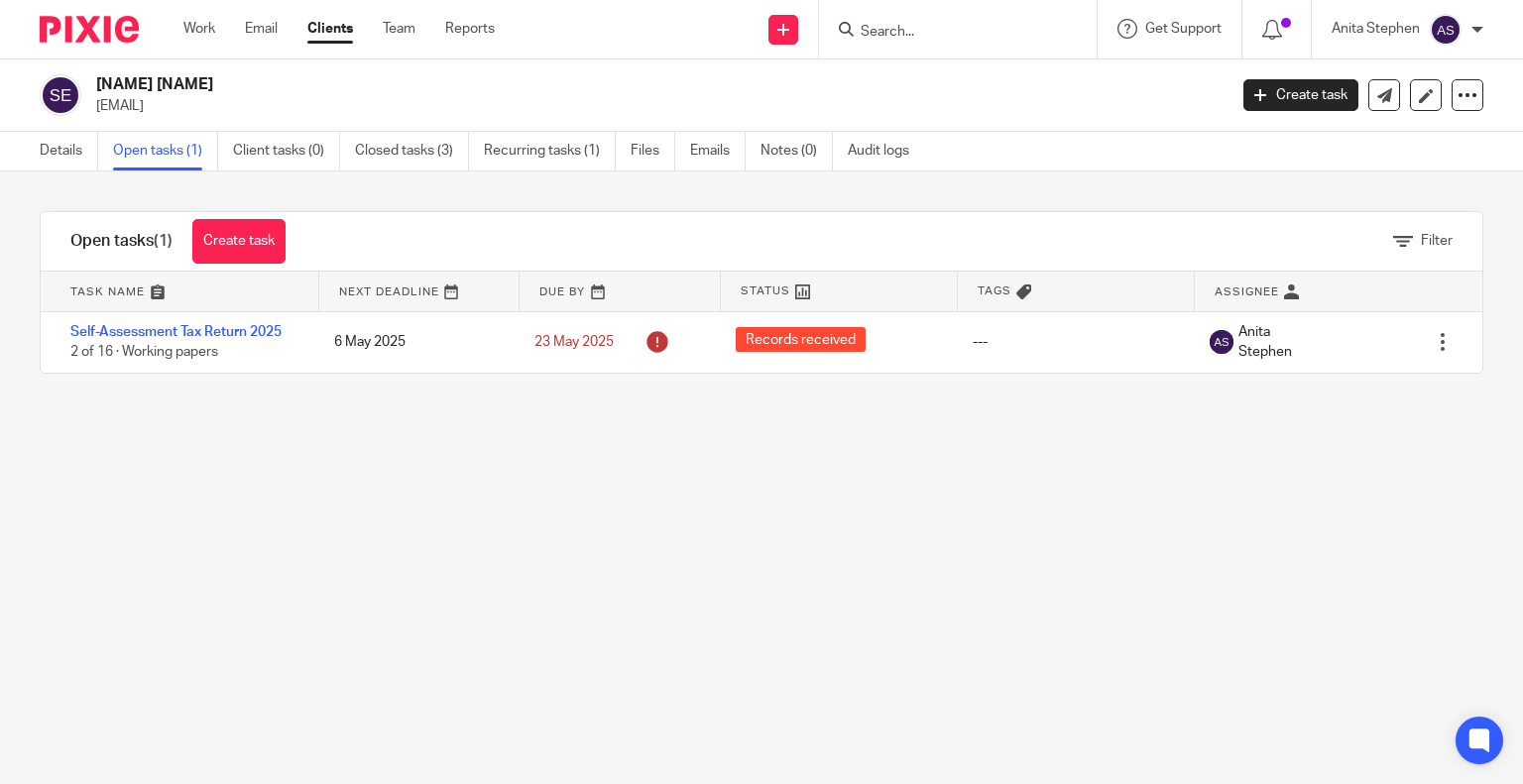 scroll, scrollTop: 0, scrollLeft: 0, axis: both 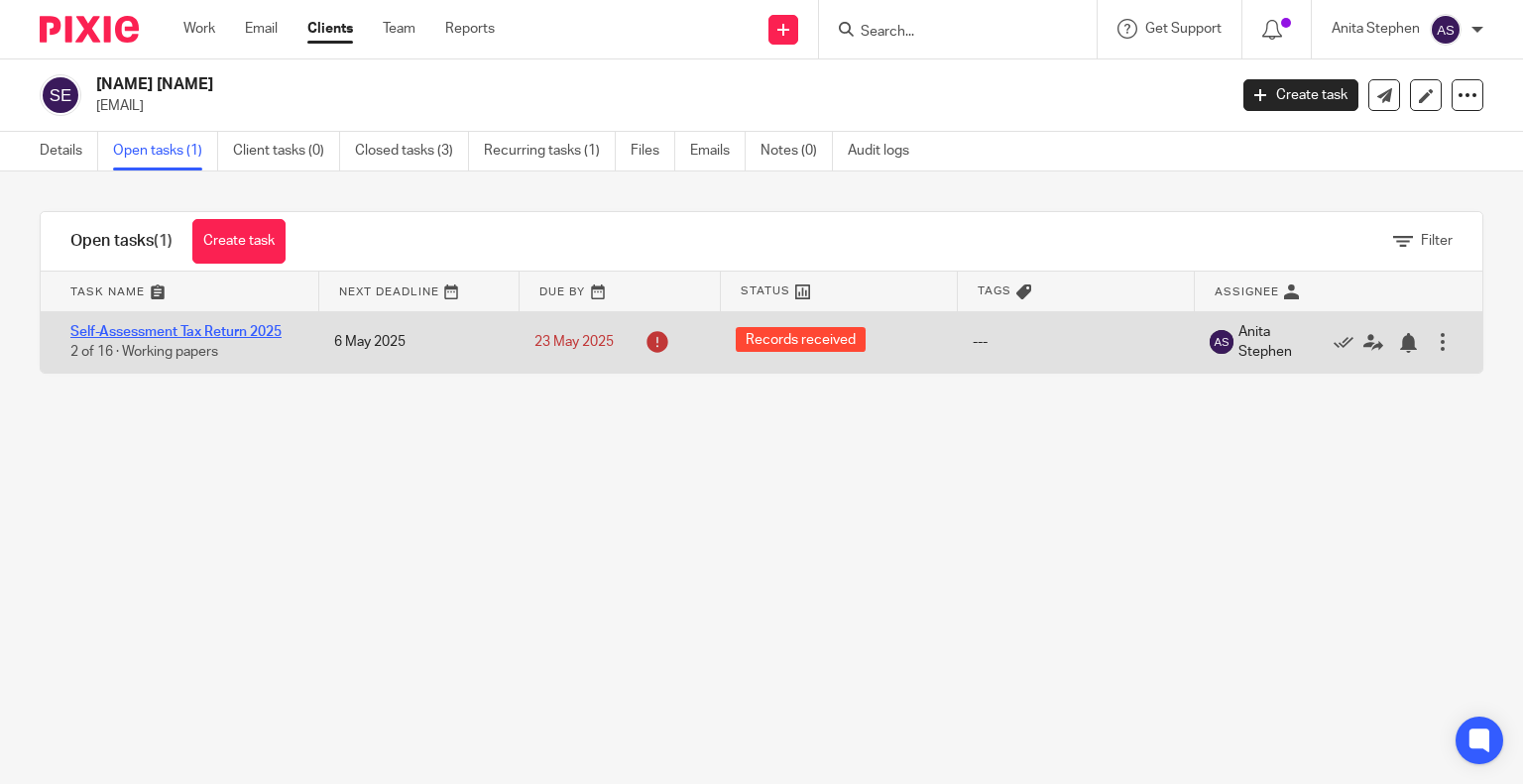 click on "Self-Assessment Tax Return 2025" at bounding box center (176, 332) 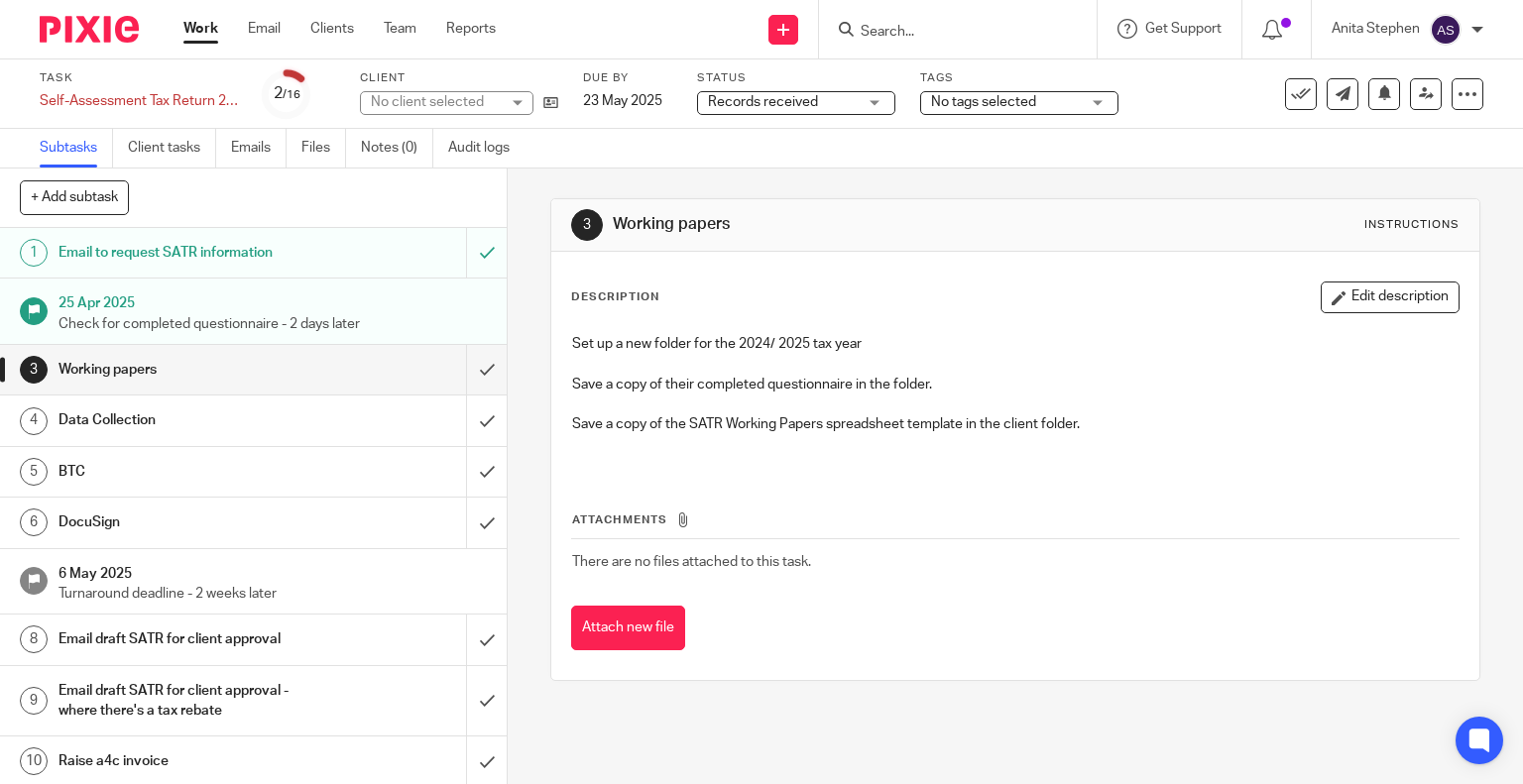 scroll, scrollTop: 0, scrollLeft: 0, axis: both 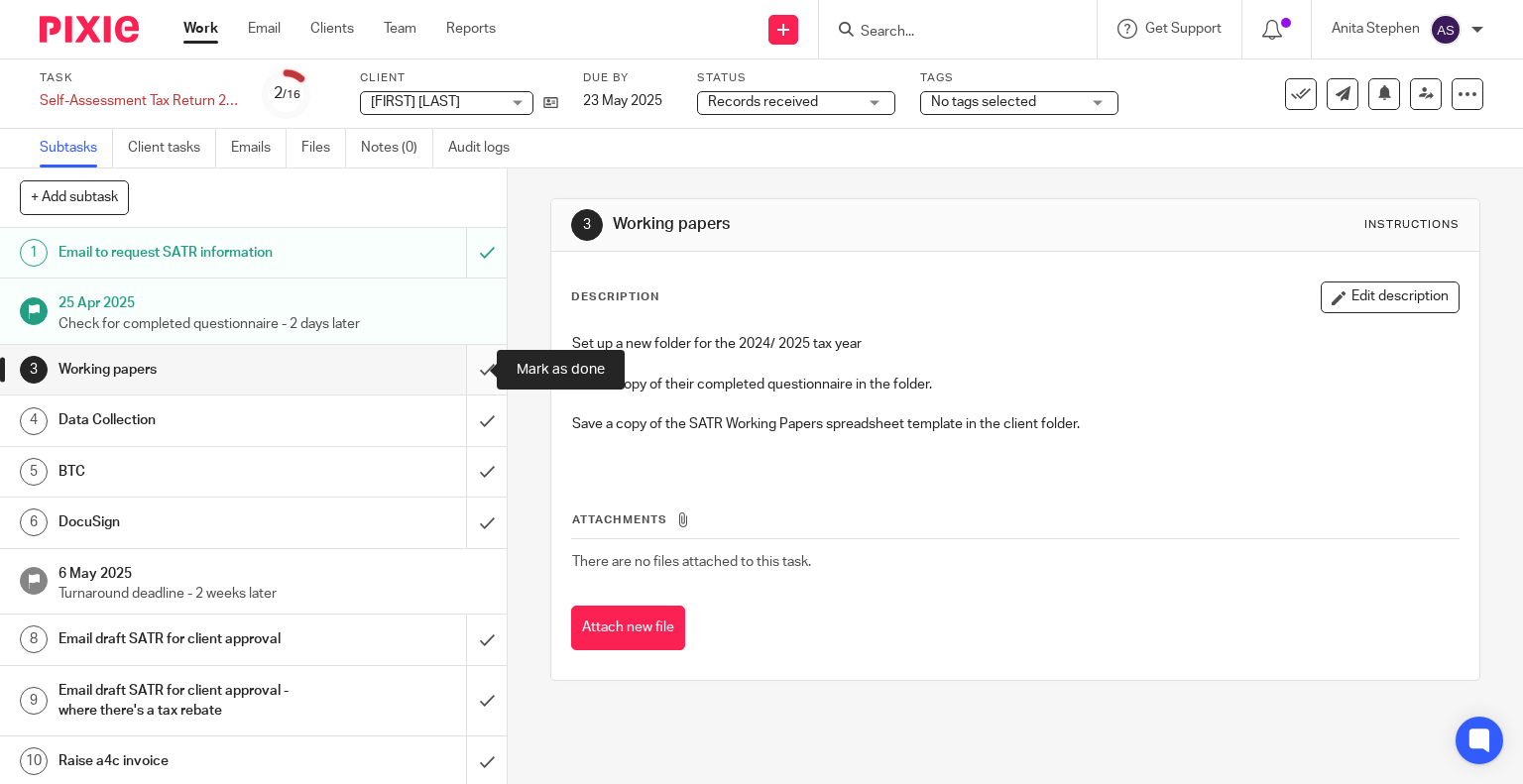click at bounding box center (253, 370) 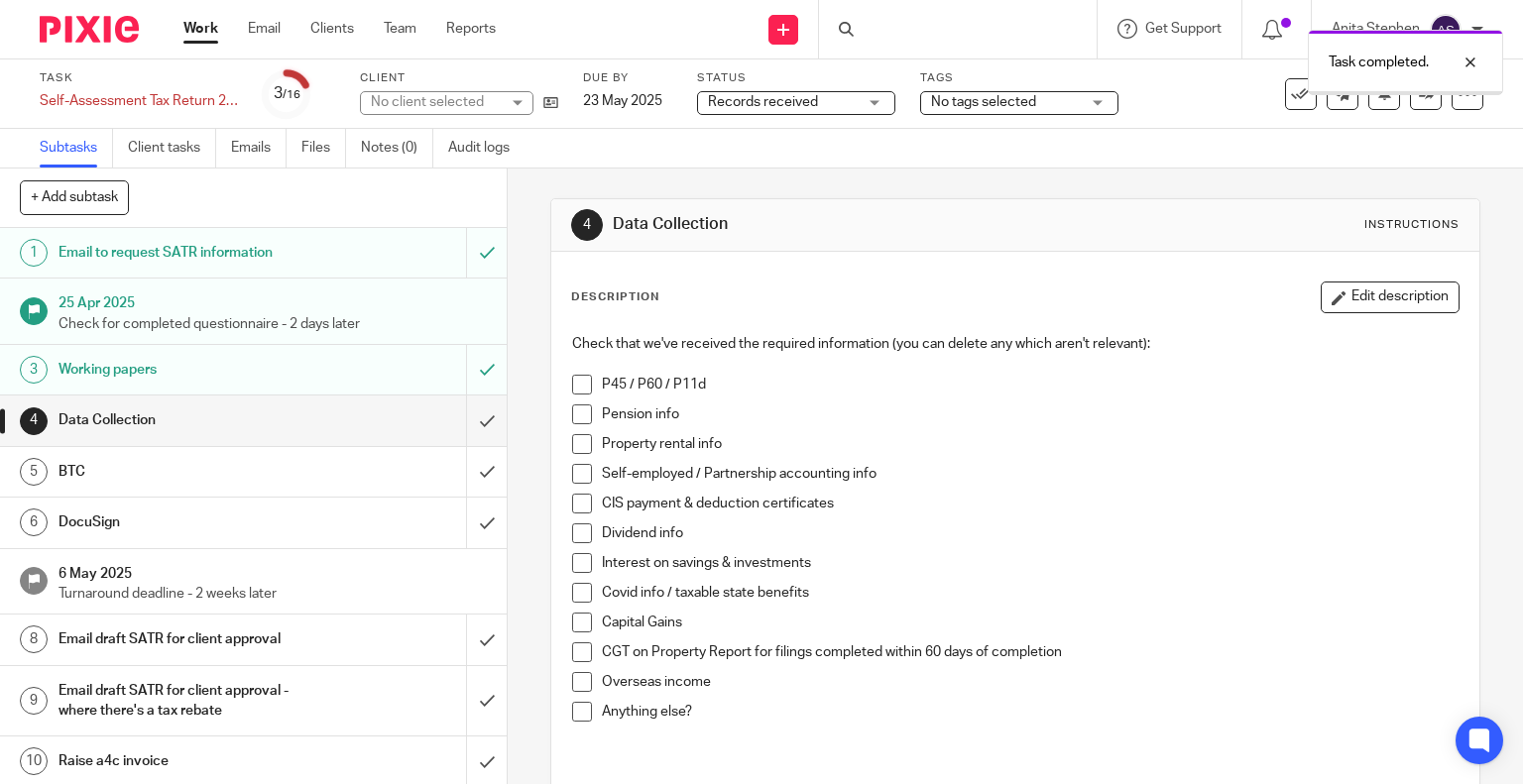 scroll, scrollTop: 0, scrollLeft: 0, axis: both 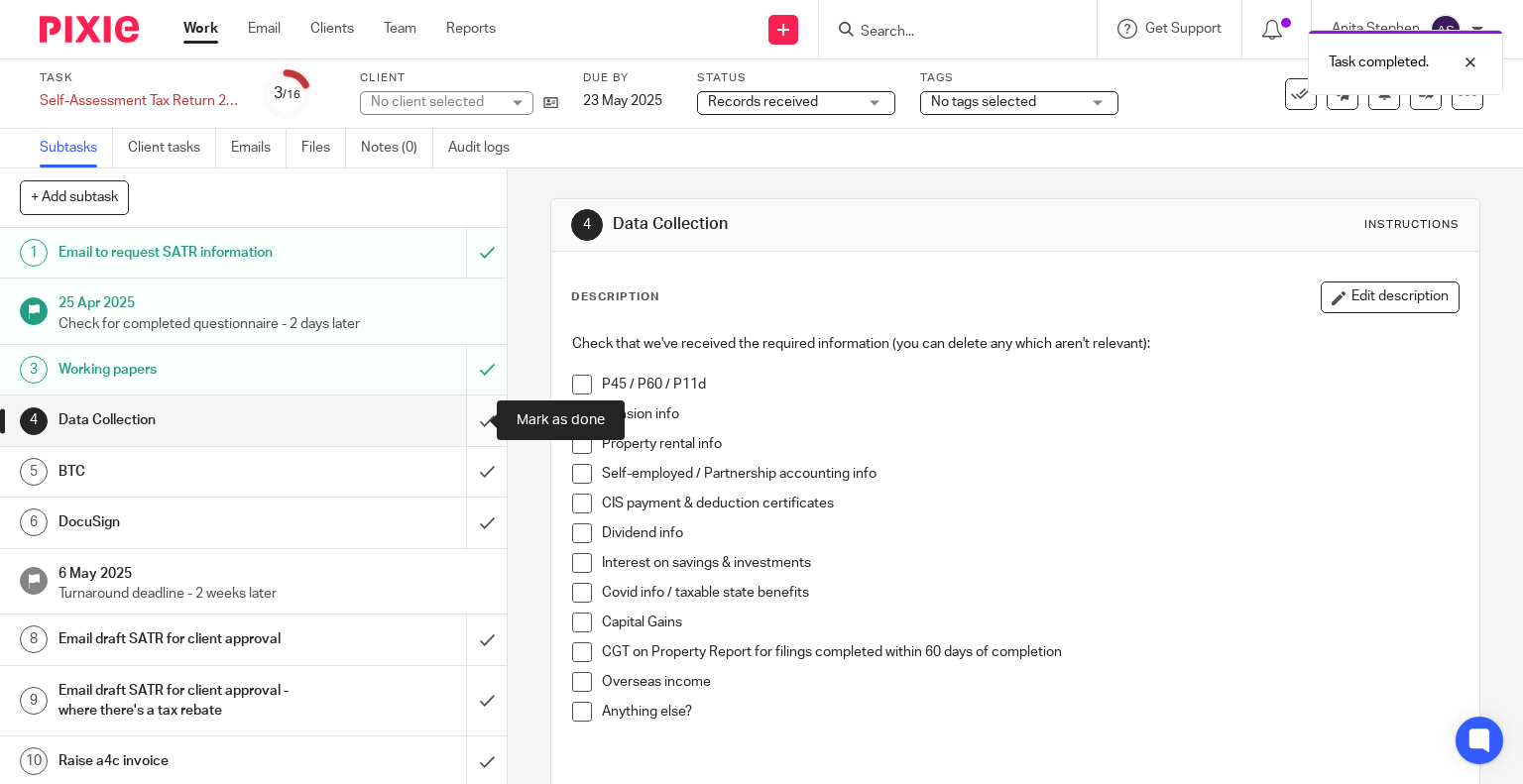 click at bounding box center [253, 420] 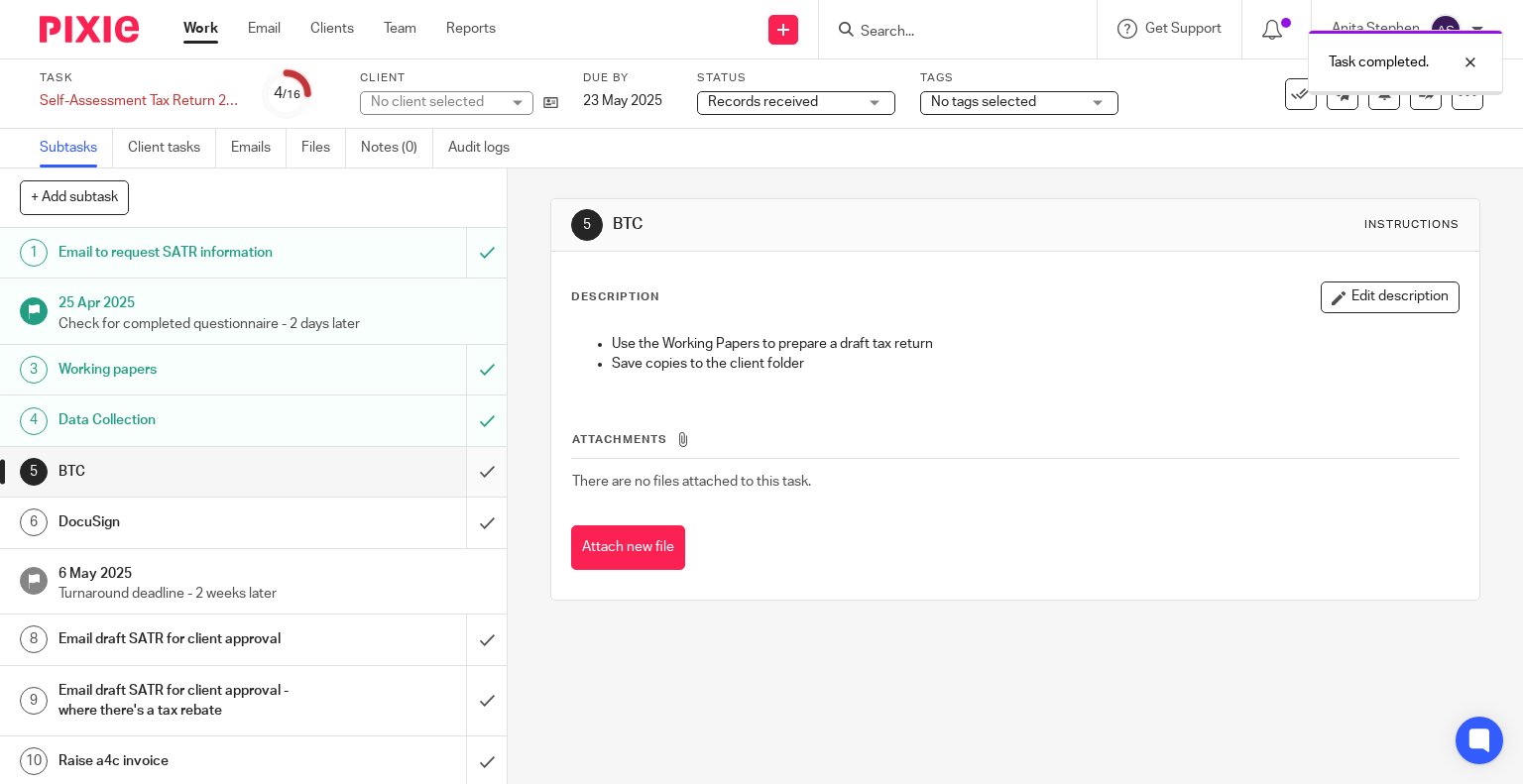 scroll, scrollTop: 0, scrollLeft: 0, axis: both 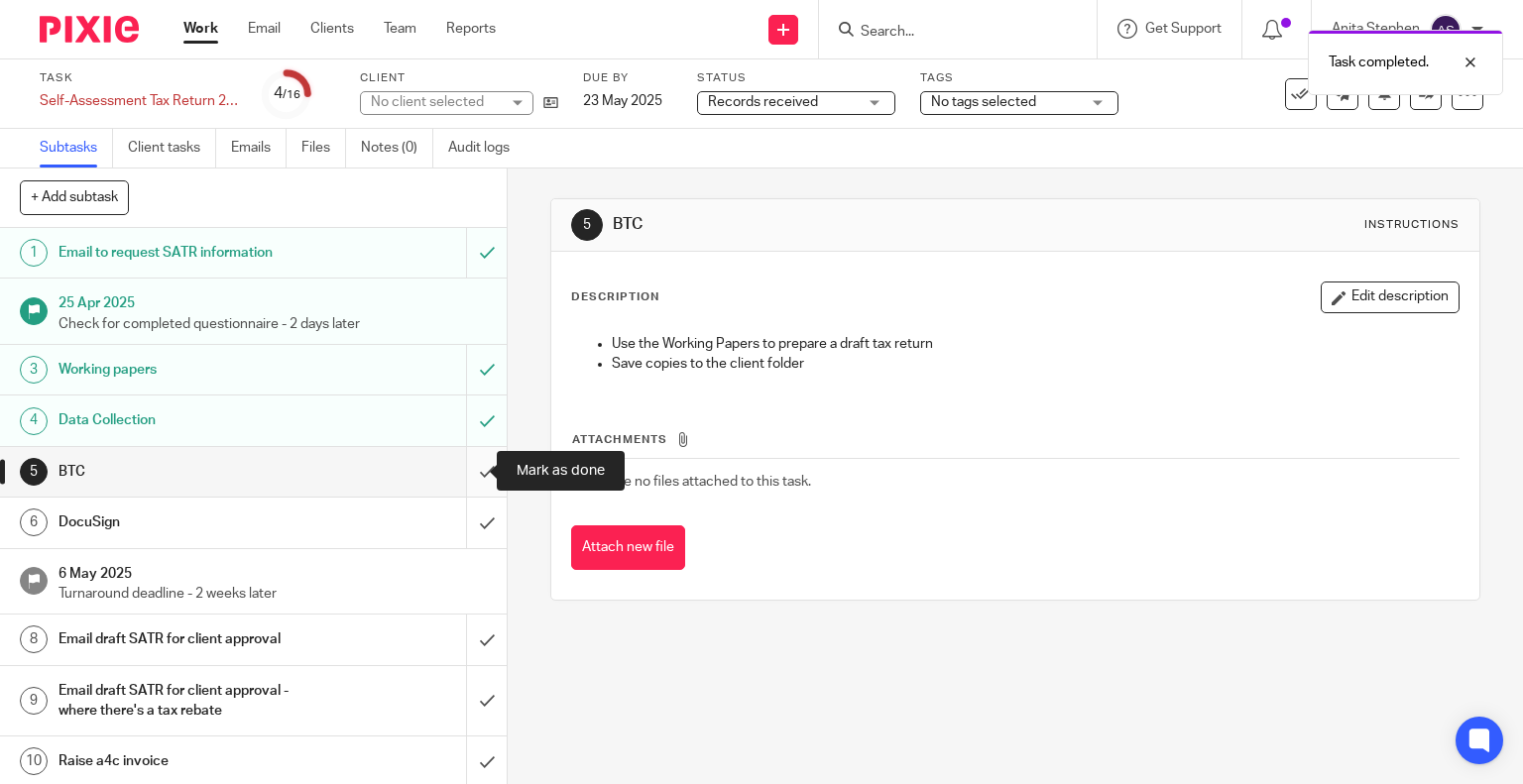 click at bounding box center (253, 472) 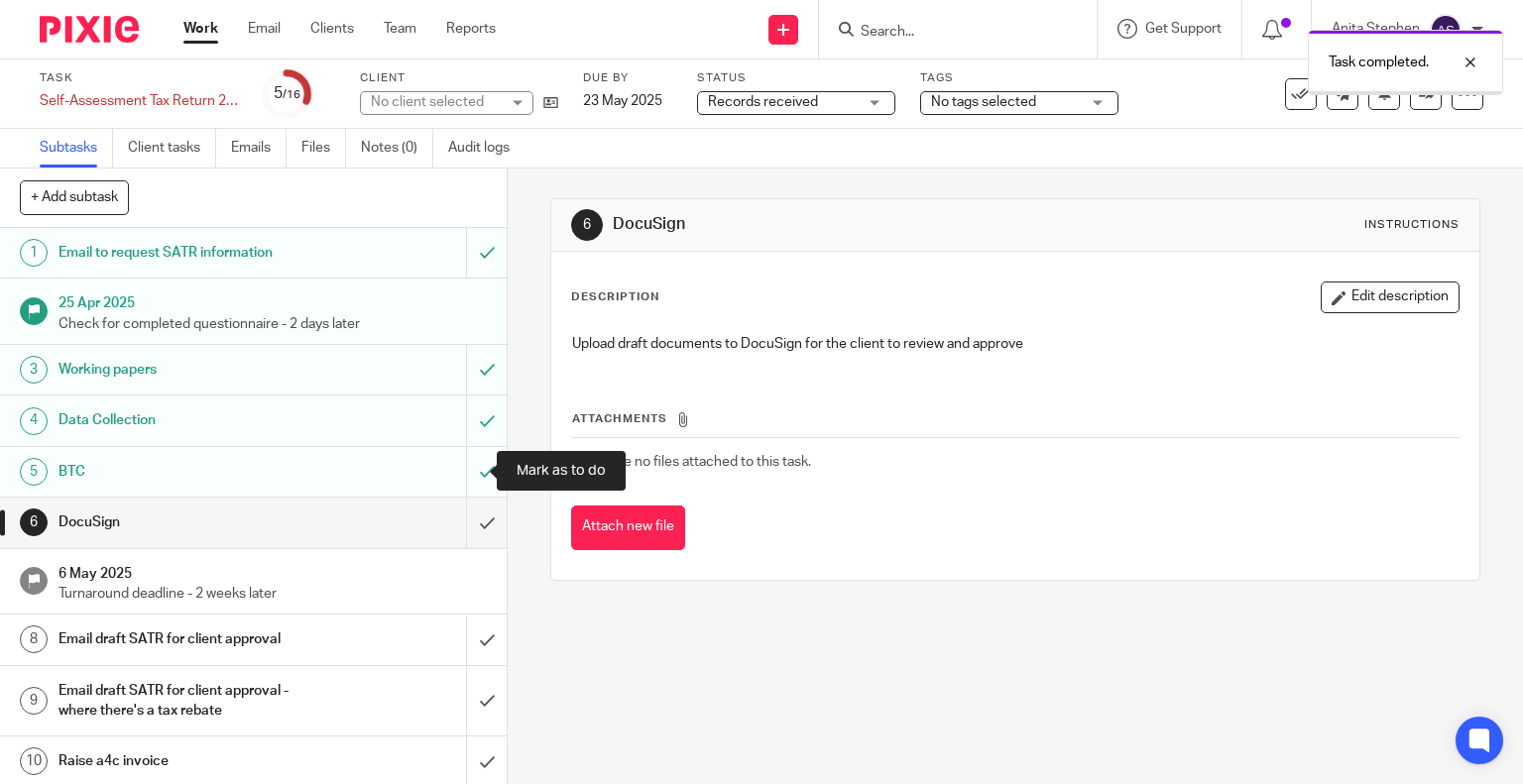 scroll, scrollTop: 0, scrollLeft: 0, axis: both 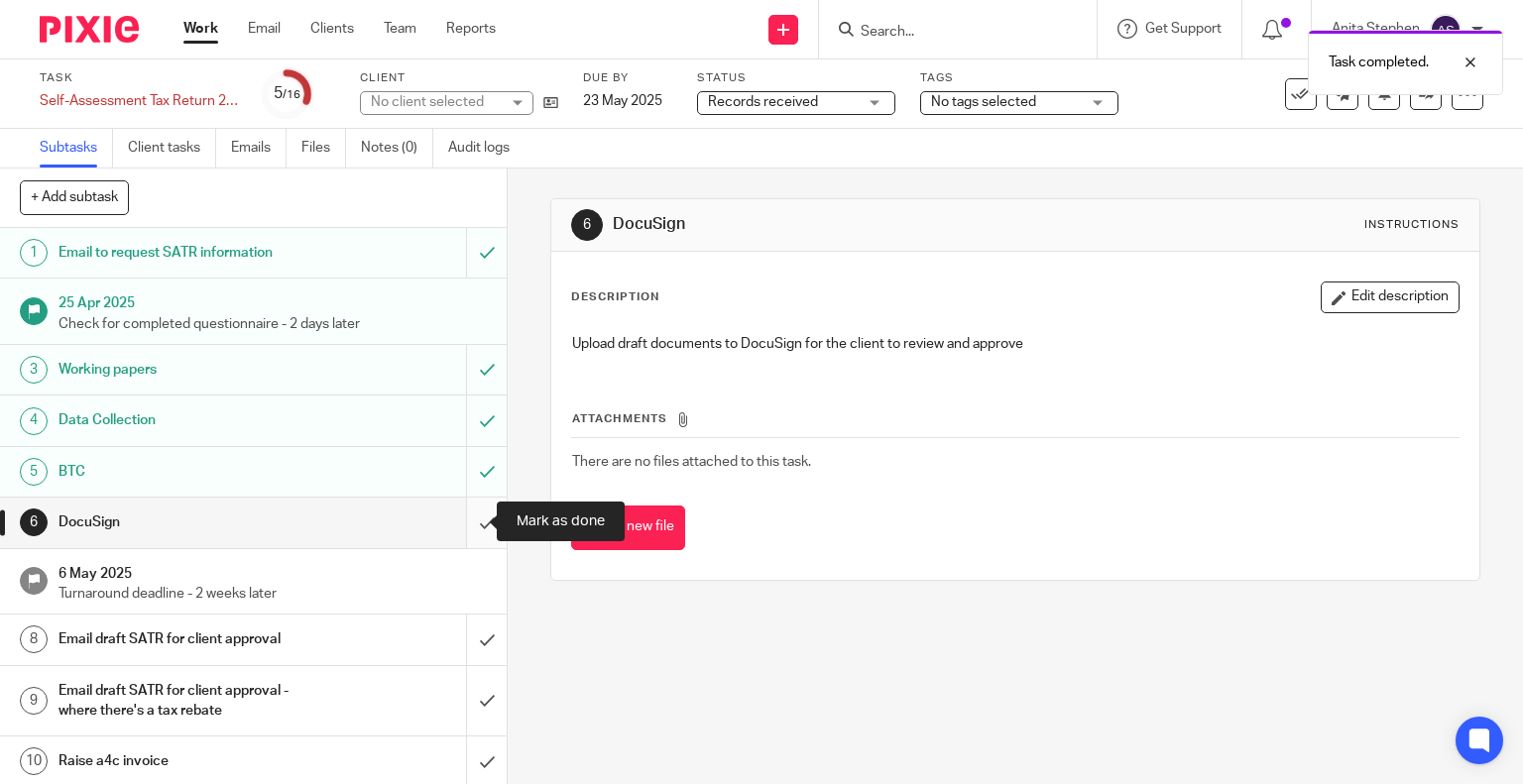 click at bounding box center (253, 522) 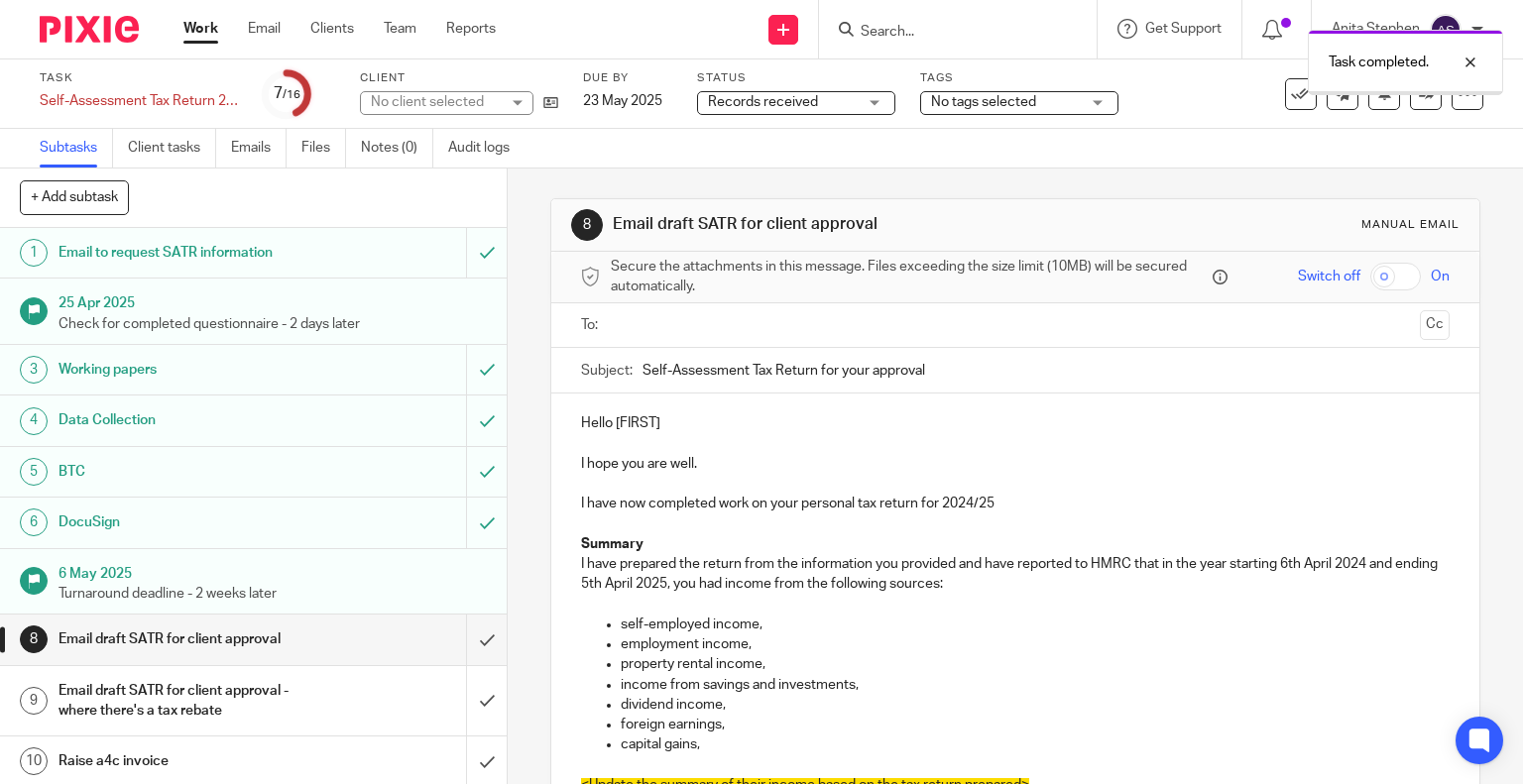 scroll, scrollTop: 0, scrollLeft: 0, axis: both 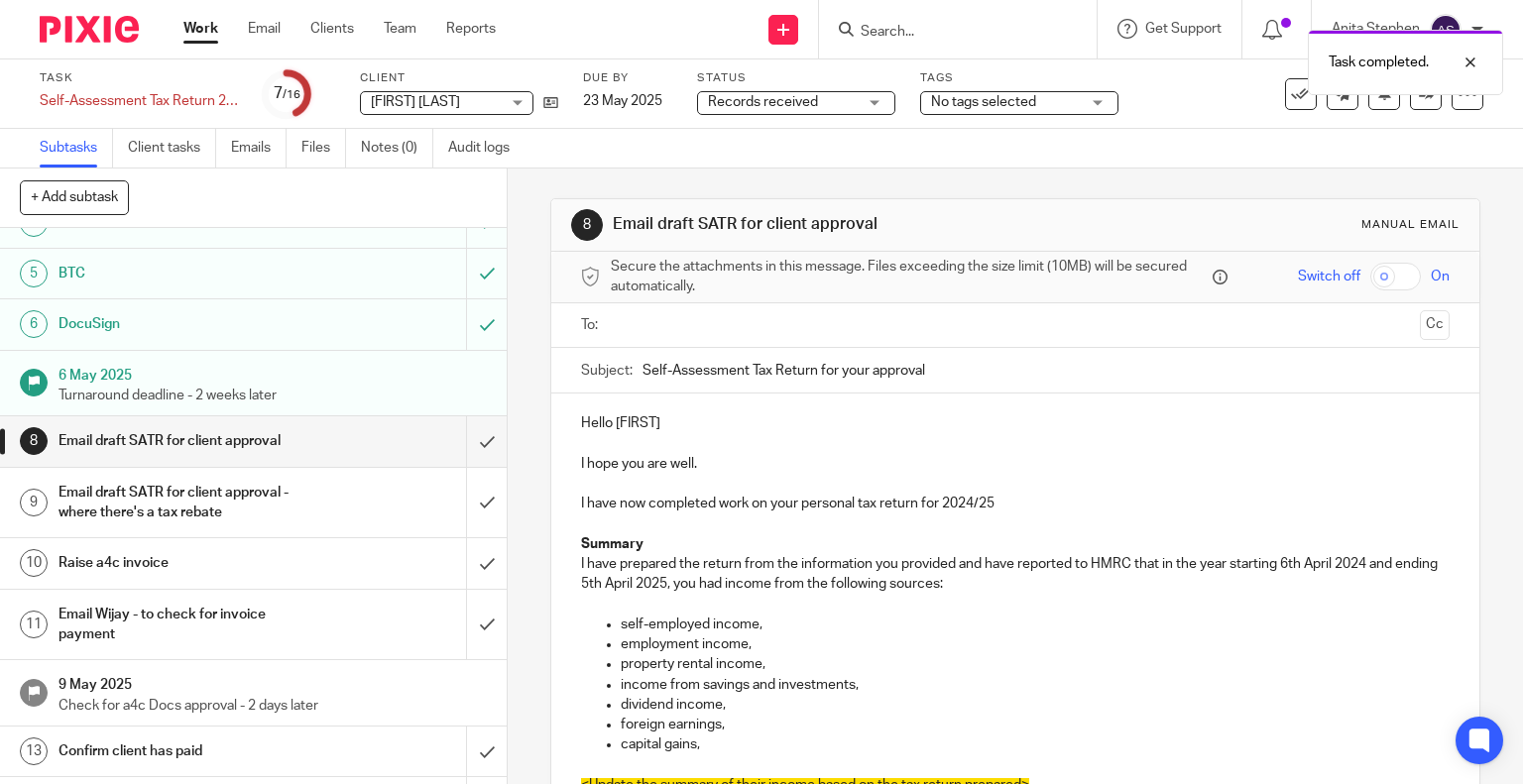 click on "Email draft SATR for client approval" at bounding box center [187, 441] 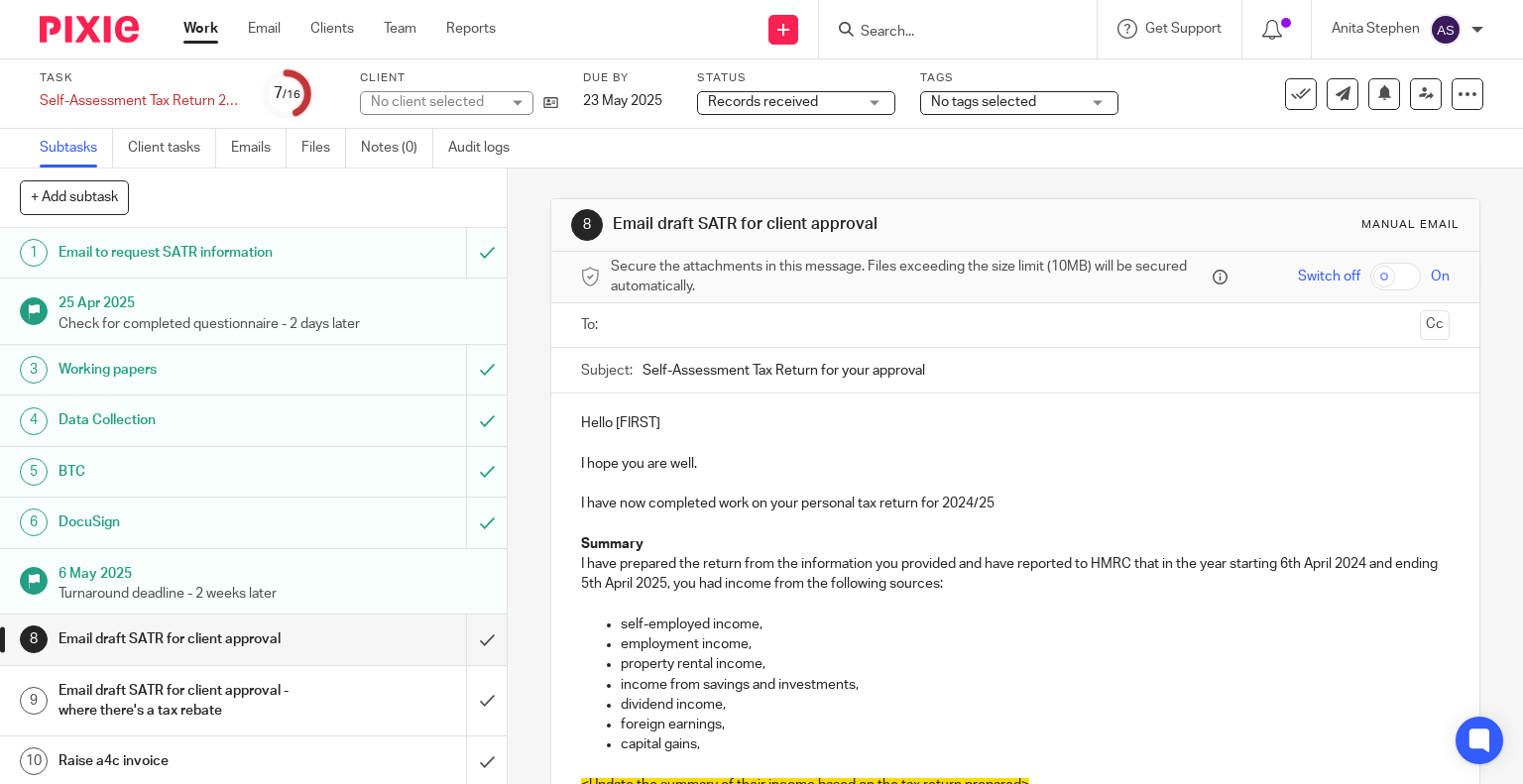 scroll, scrollTop: 0, scrollLeft: 0, axis: both 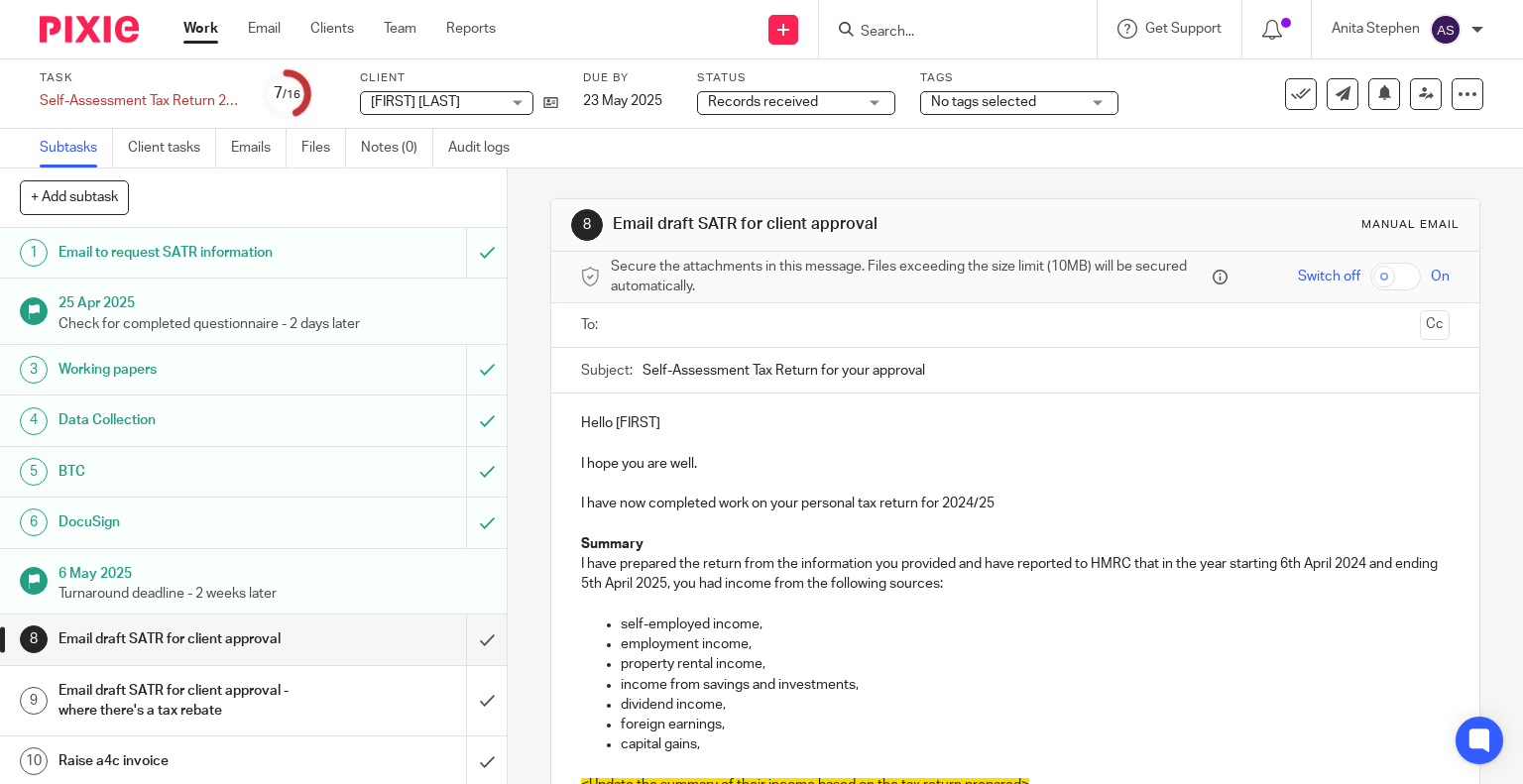click on "Hello [FIRST]" at bounding box center [1015, 423] 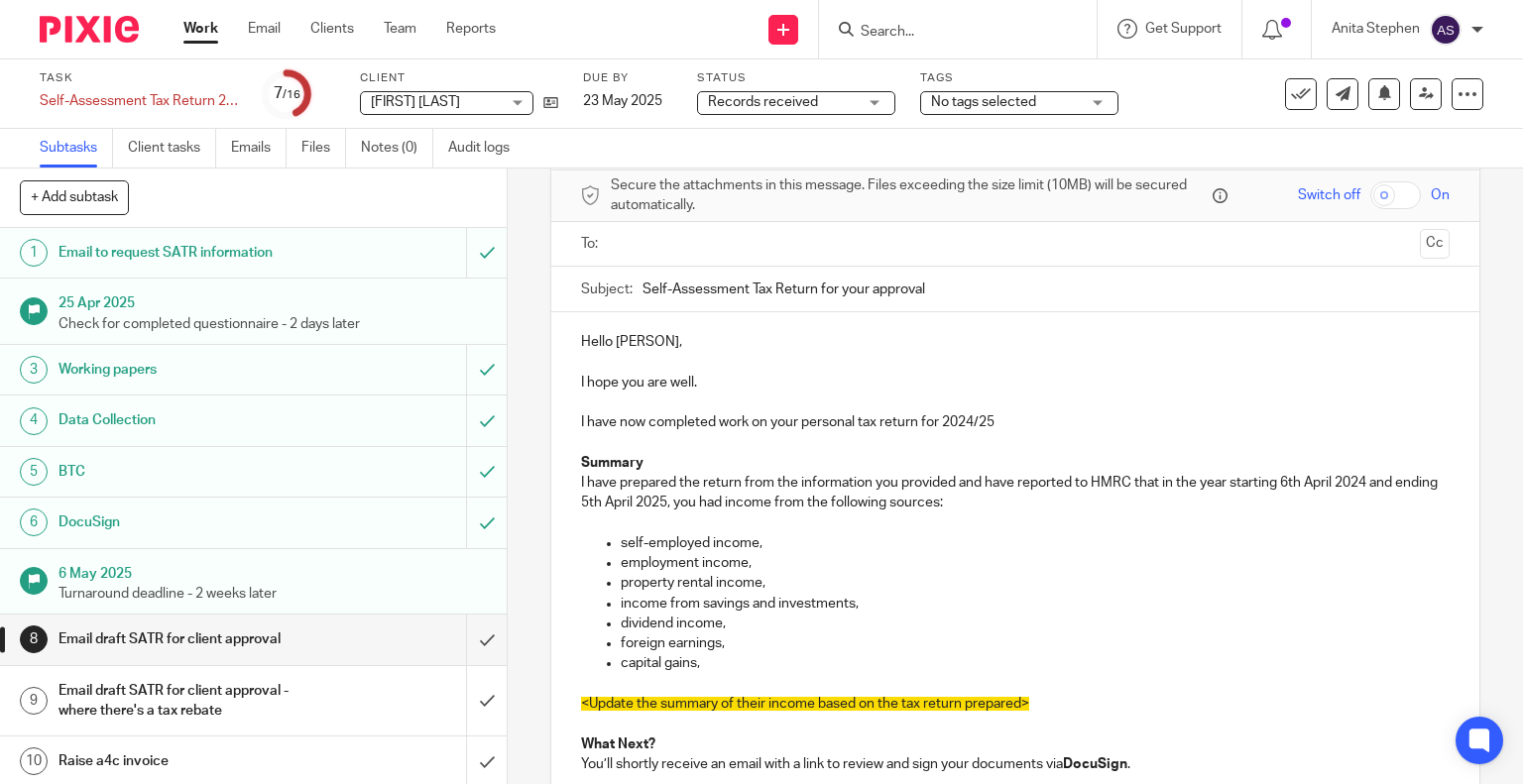 scroll, scrollTop: 85, scrollLeft: 0, axis: vertical 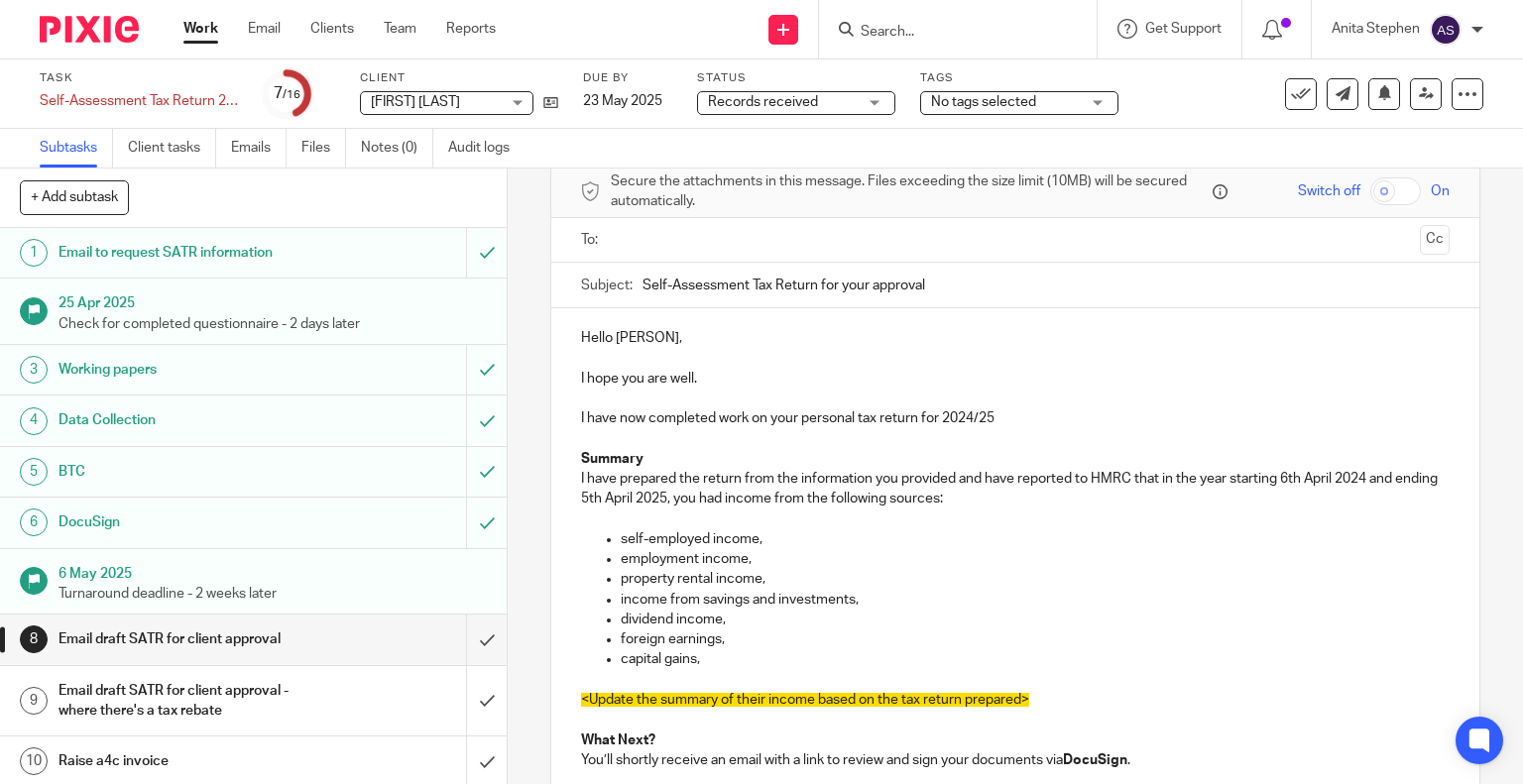 click on "I have now completed work on your personal tax return for 2024/25" at bounding box center [1015, 418] 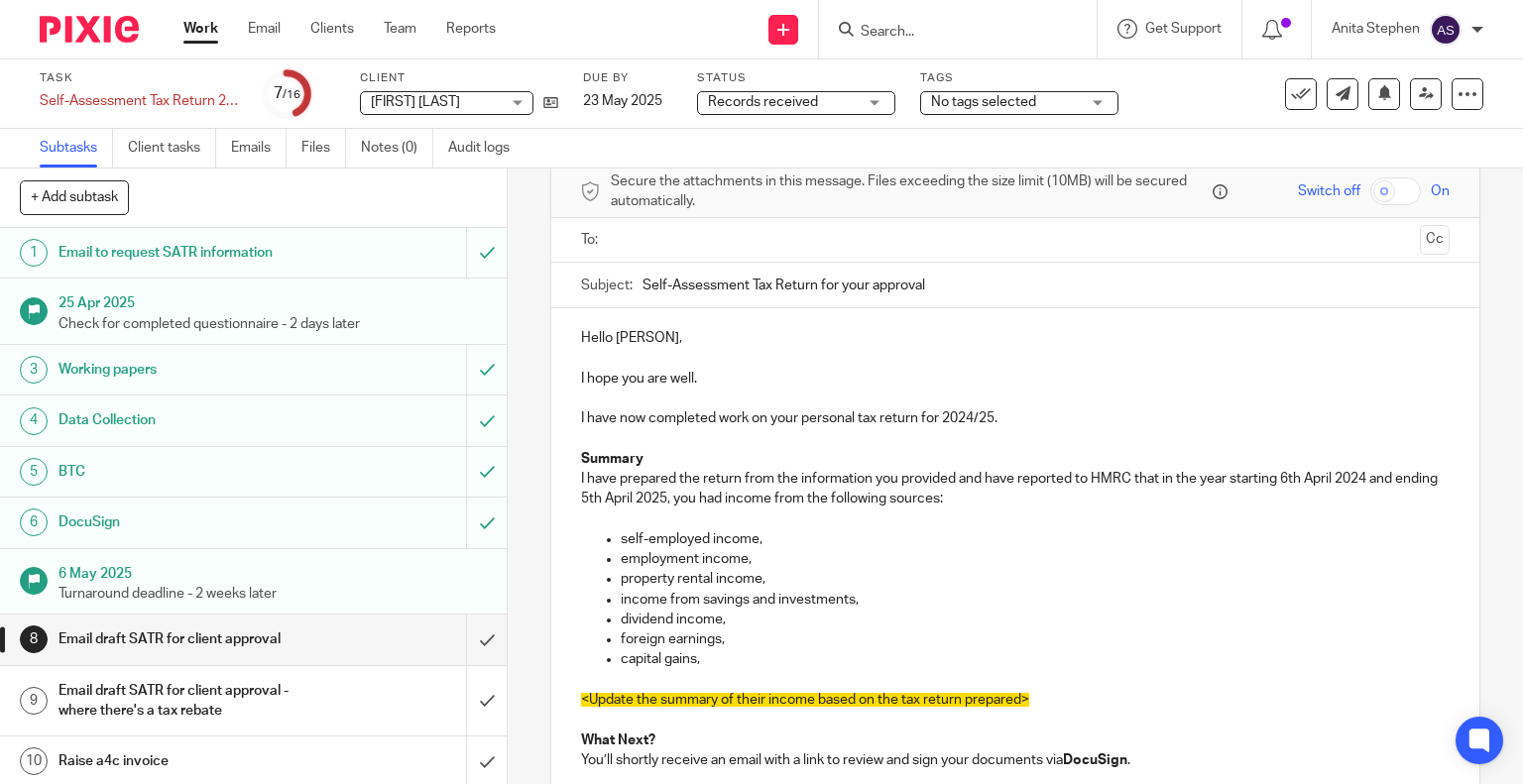 click on "self-employed income, employment income, property rental income, income from savings and investments, dividend income, foreign earnings, capital gains," at bounding box center (1015, 600) 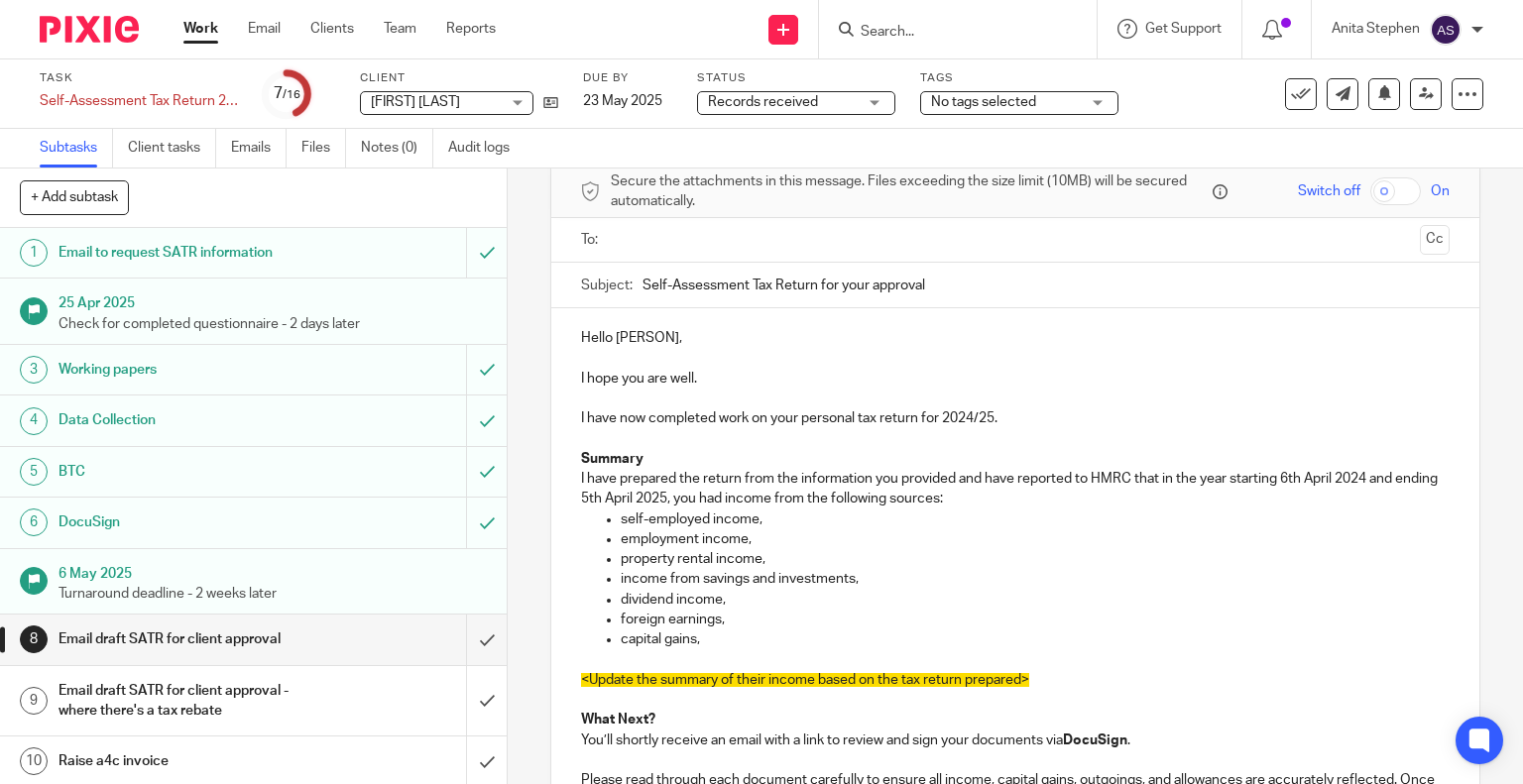 click on "property rental income," at bounding box center (1035, 559) 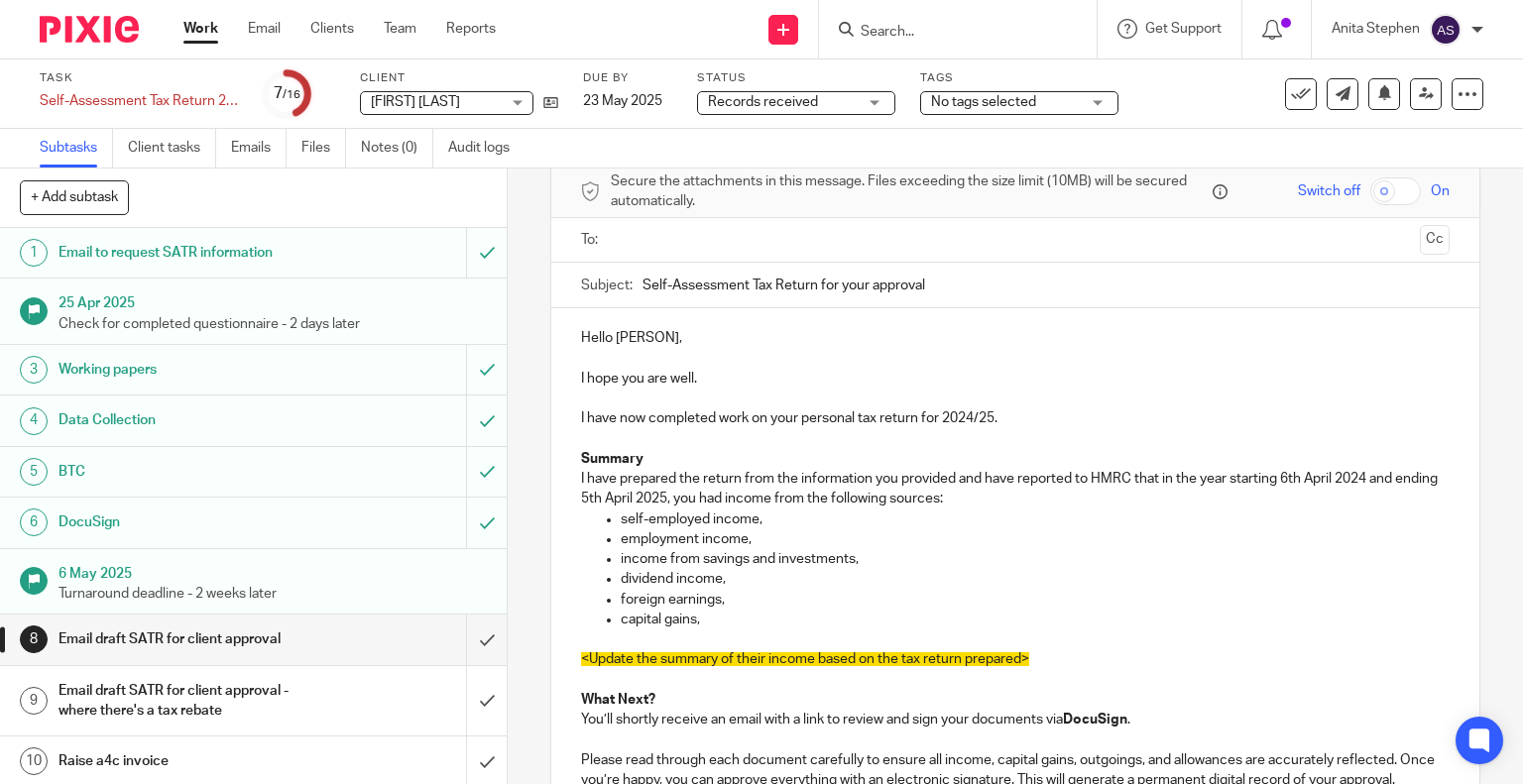 click on "capital gains," at bounding box center [1035, 619] 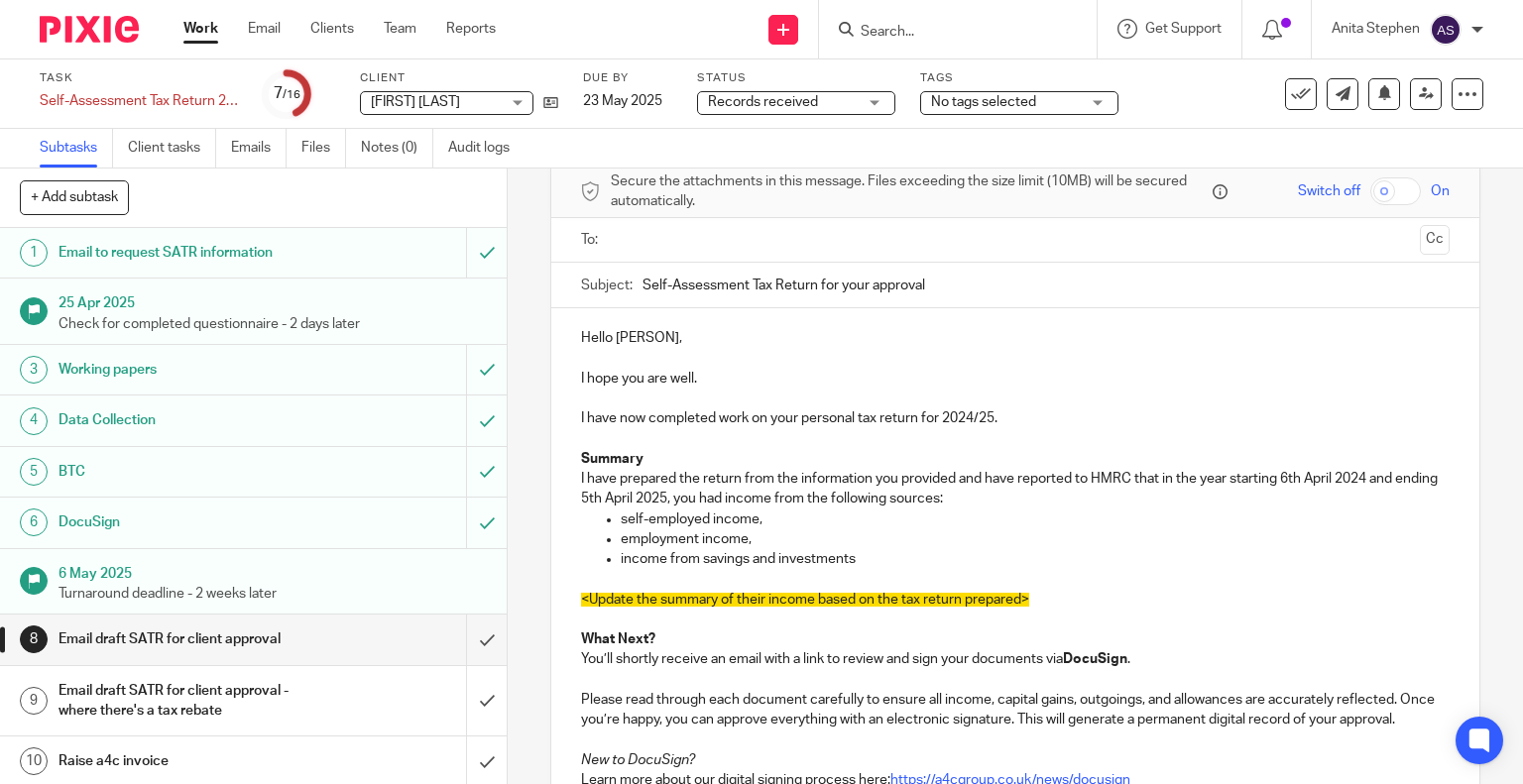 click on "<Update the summary of their income based on the tax return prepared>" at bounding box center [1015, 600] 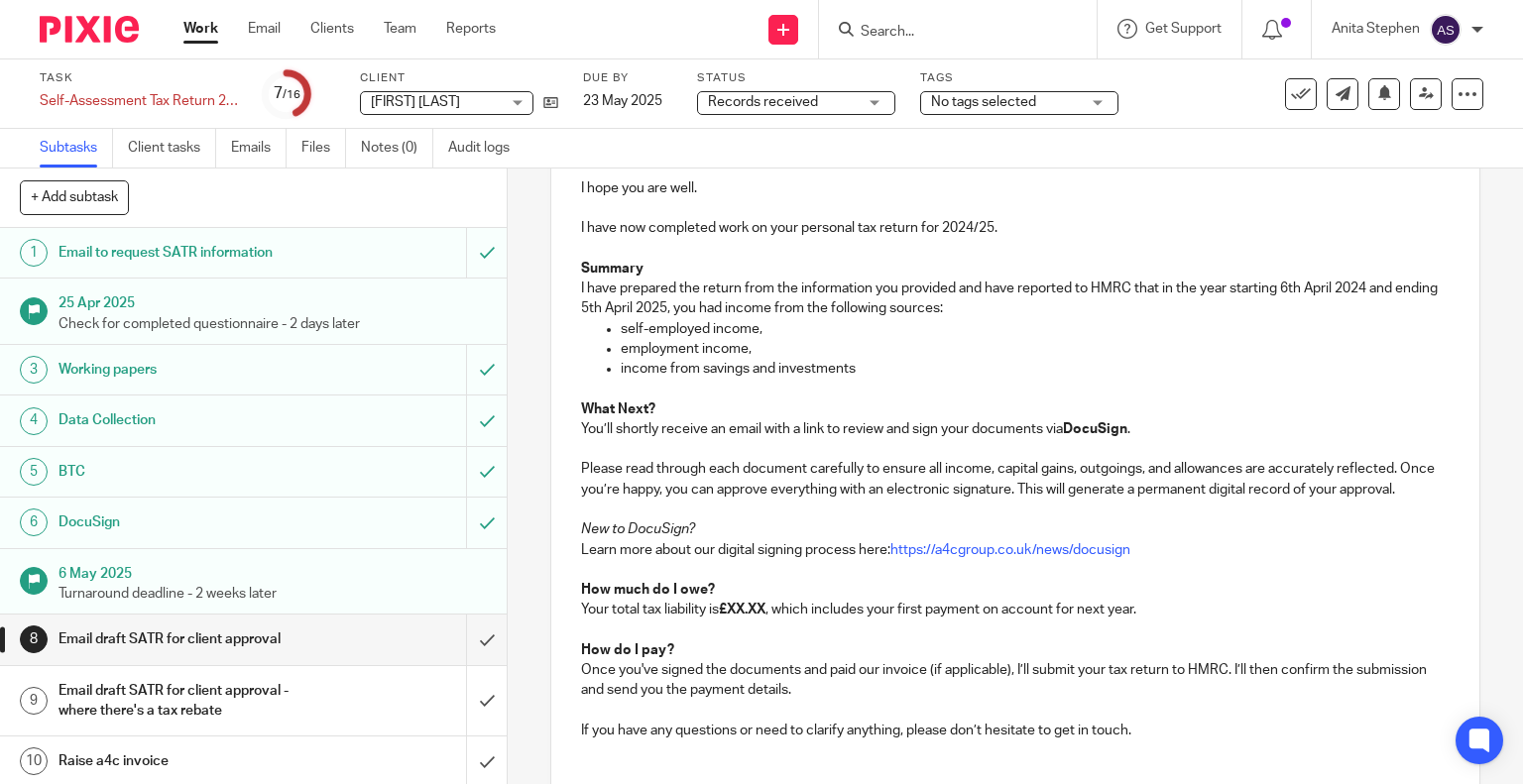scroll, scrollTop: 278, scrollLeft: 0, axis: vertical 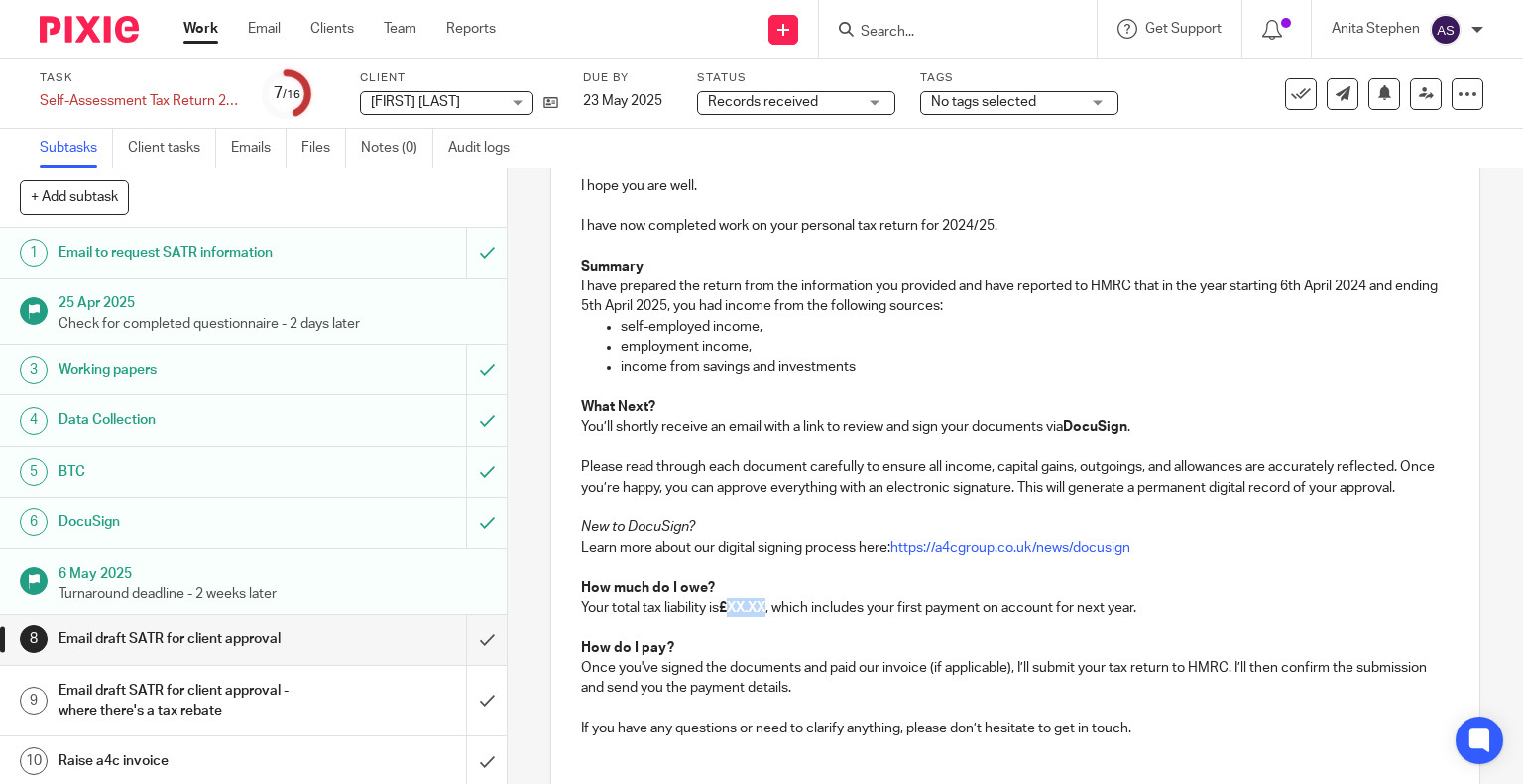 drag, startPoint x: 728, startPoint y: 625, endPoint x: 766, endPoint y: 629, distance: 38.20995 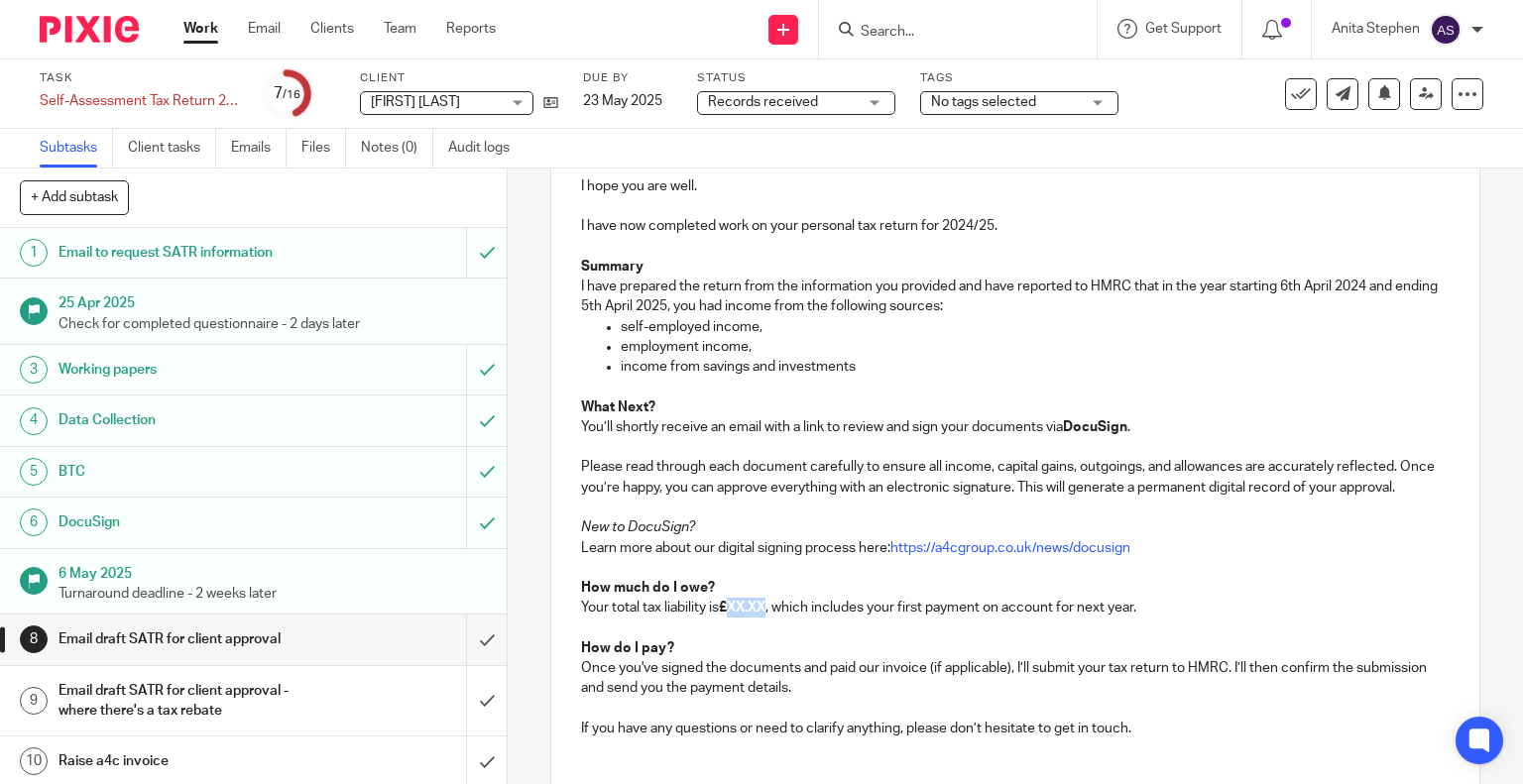 click on "£XX.XX" at bounding box center [742, 608] 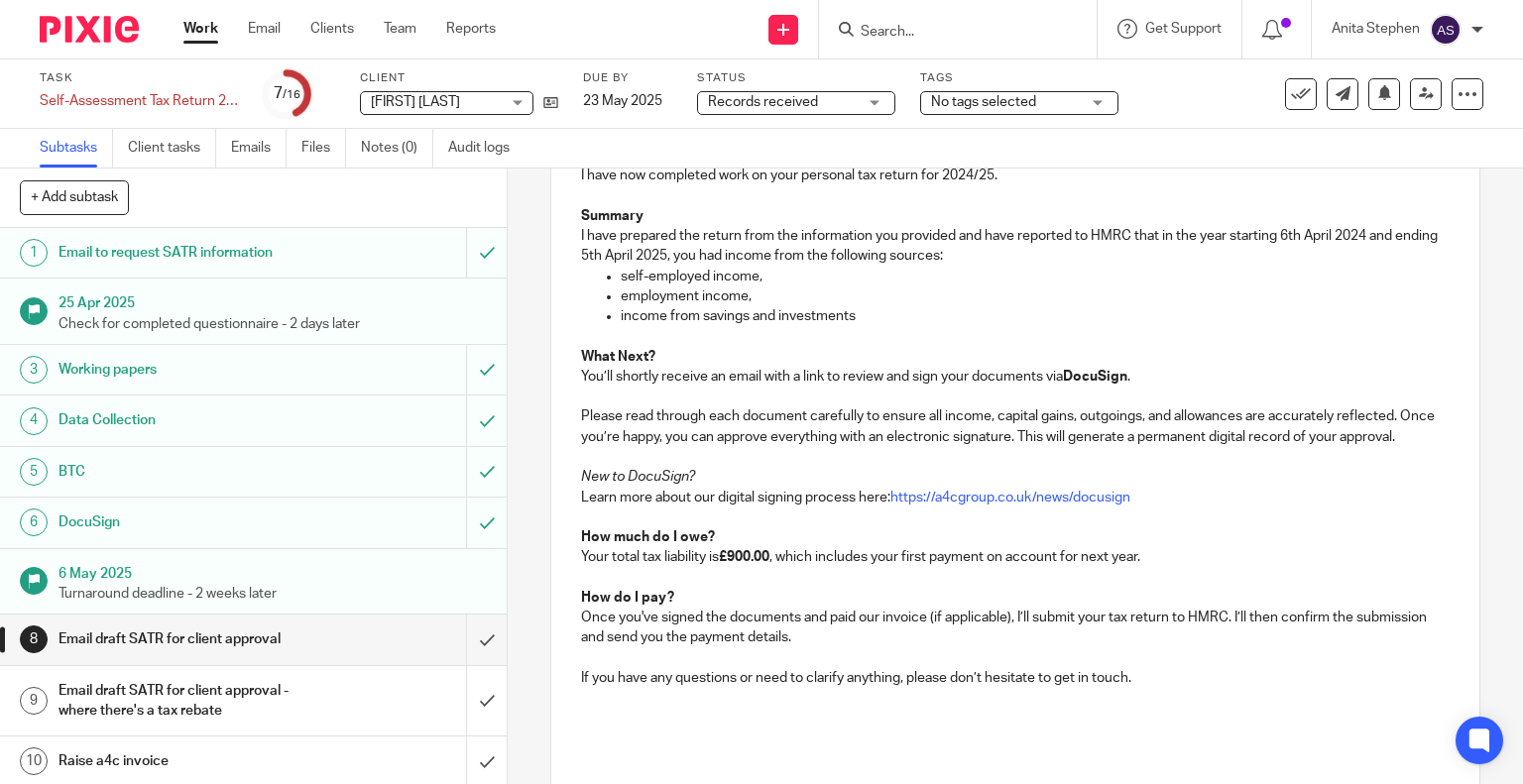 scroll, scrollTop: 341, scrollLeft: 0, axis: vertical 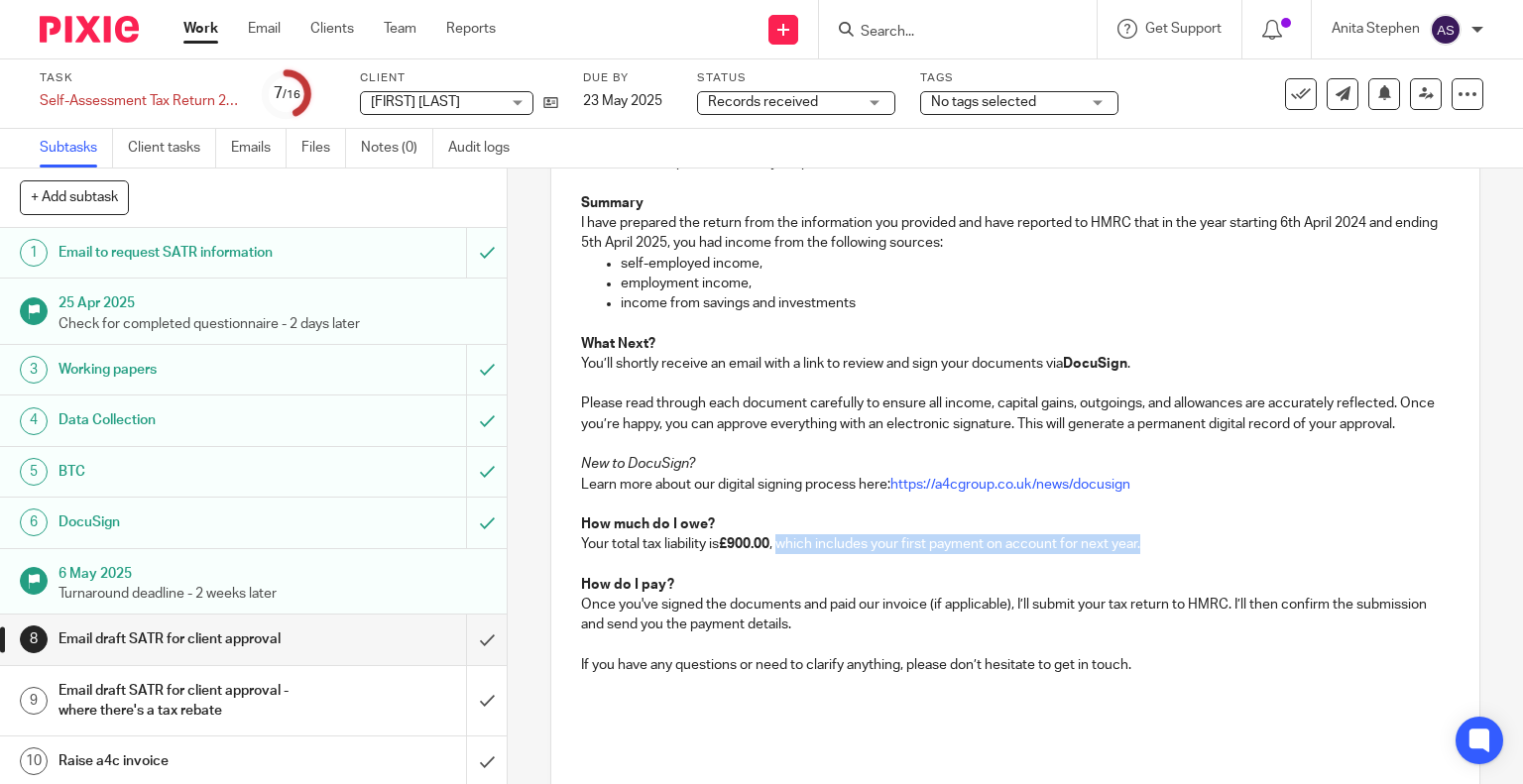 drag, startPoint x: 1148, startPoint y: 563, endPoint x: 777, endPoint y: 560, distance: 371.01213 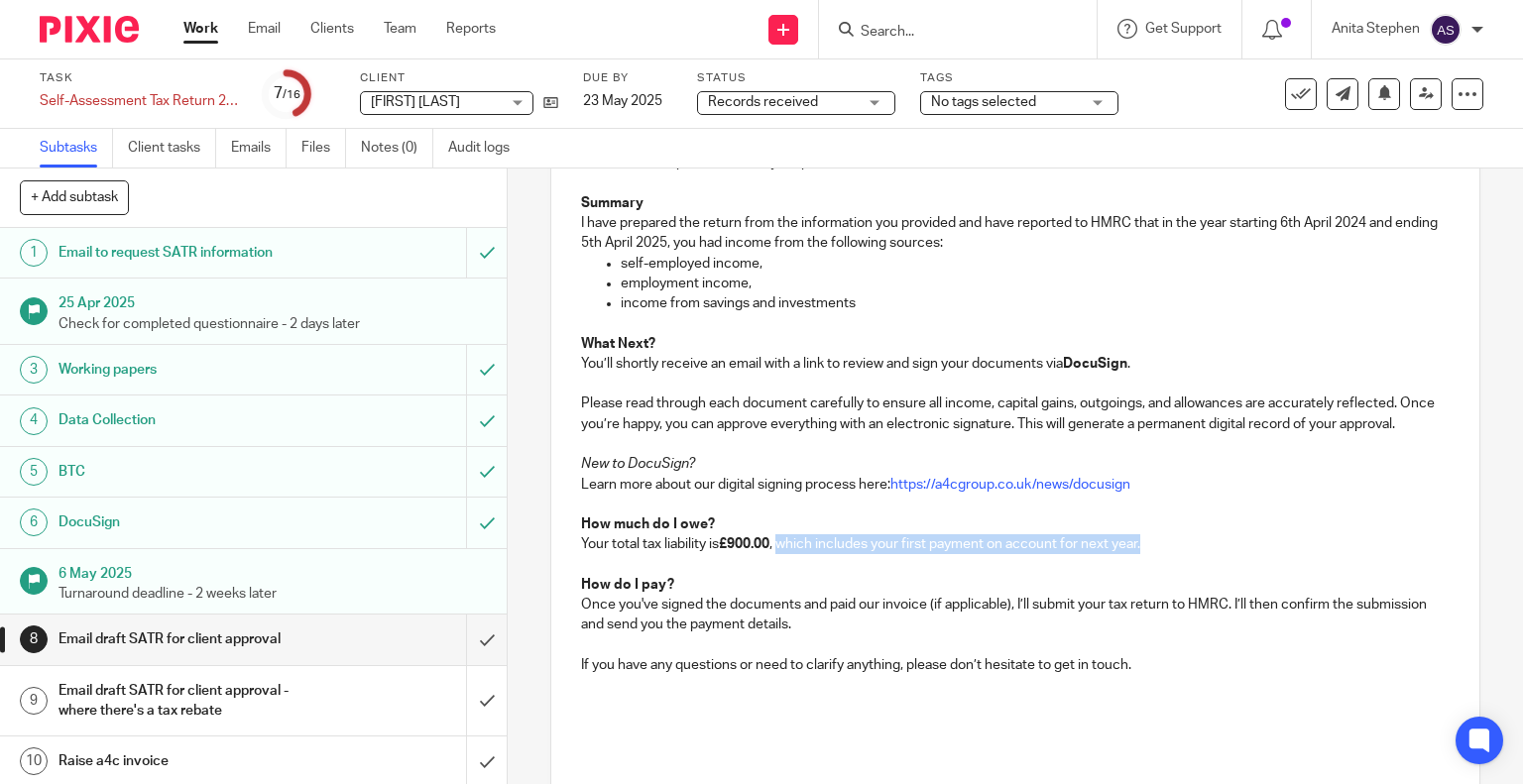 click on "Your total tax liability is  £900.00 , which includes your first payment on account for next year." at bounding box center (1015, 544) 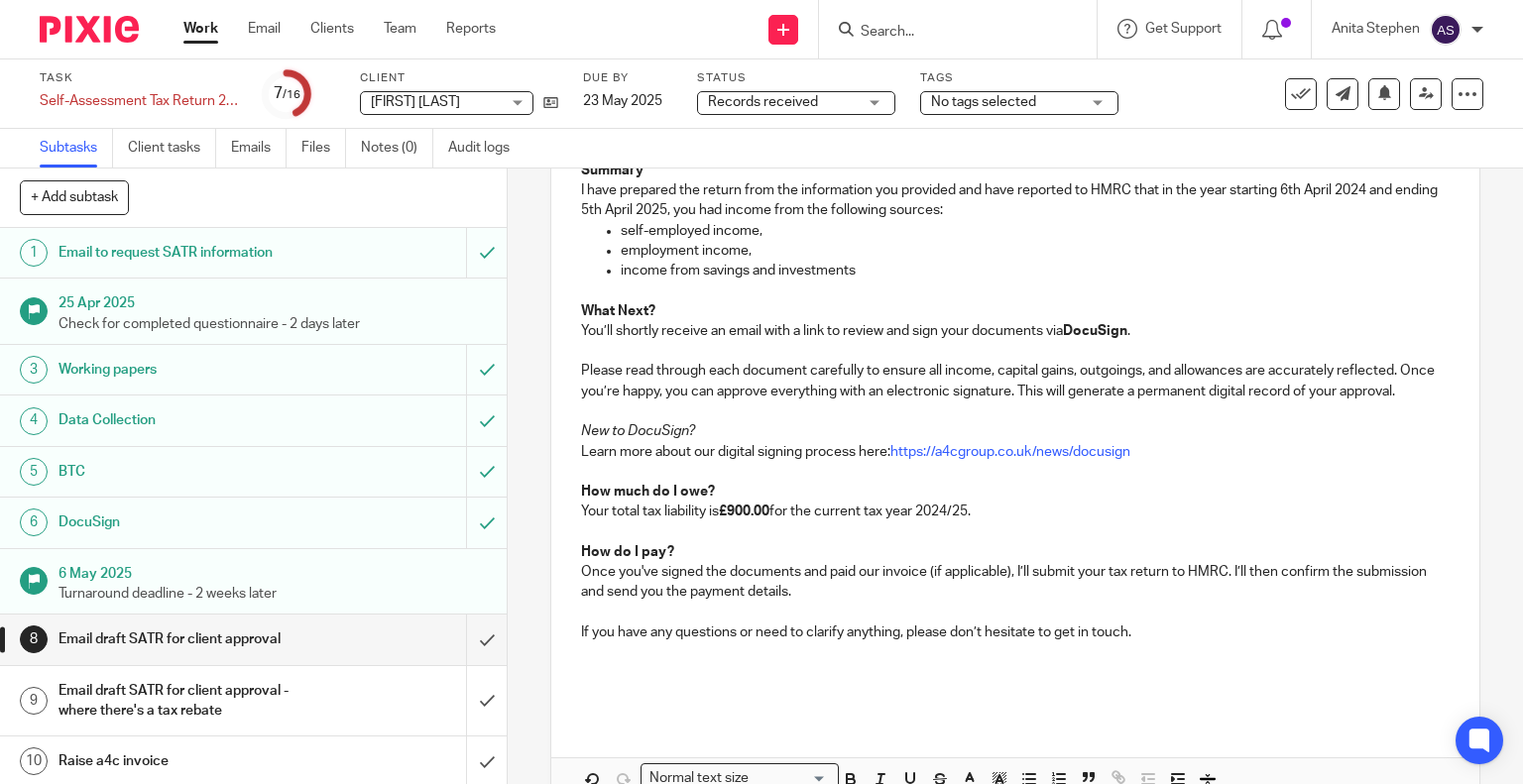 scroll, scrollTop: 405, scrollLeft: 0, axis: vertical 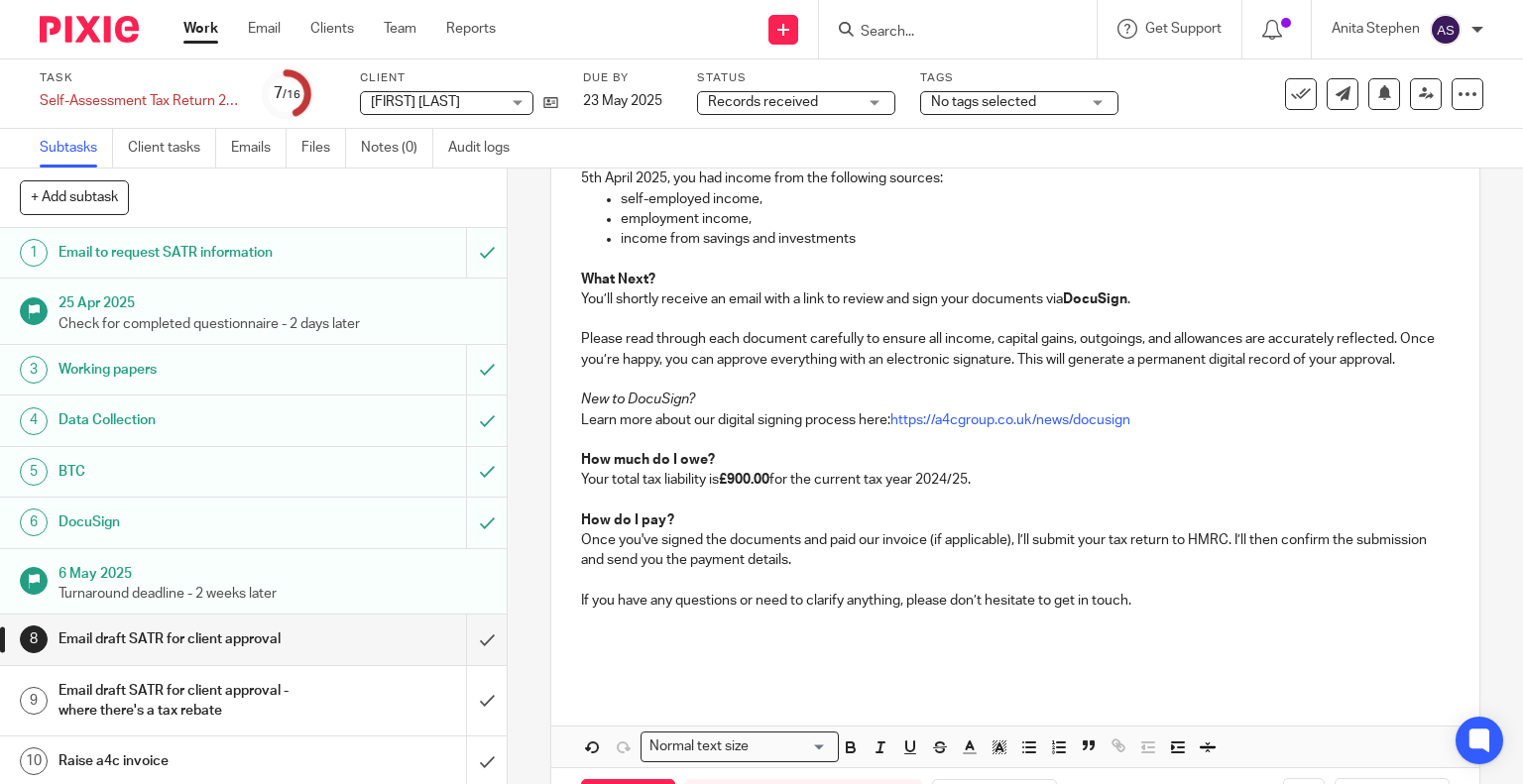 click on "If you have any questions or need to clarify anything, please don’t hesitate to get in touch." at bounding box center (1015, 601) 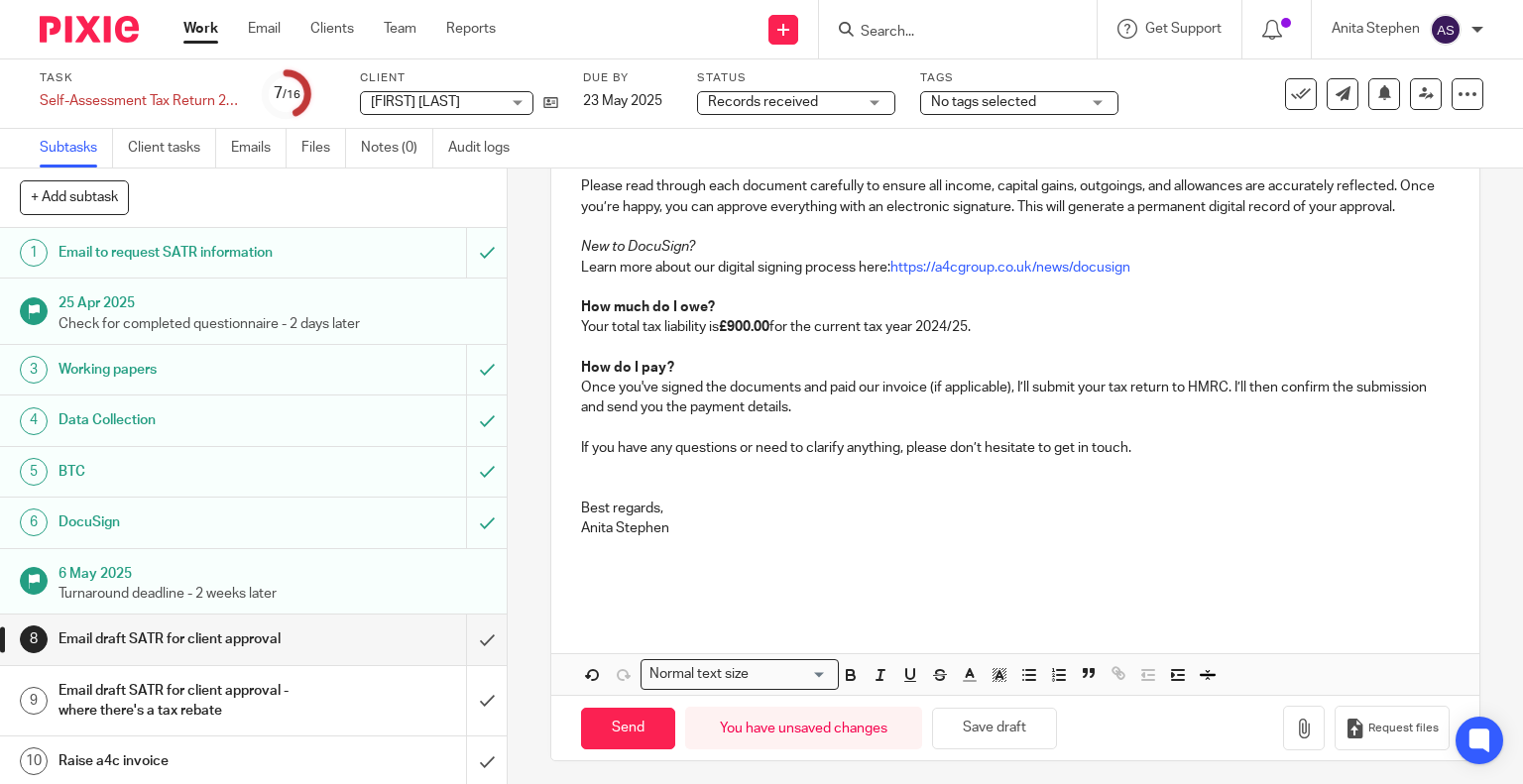 scroll, scrollTop: 562, scrollLeft: 0, axis: vertical 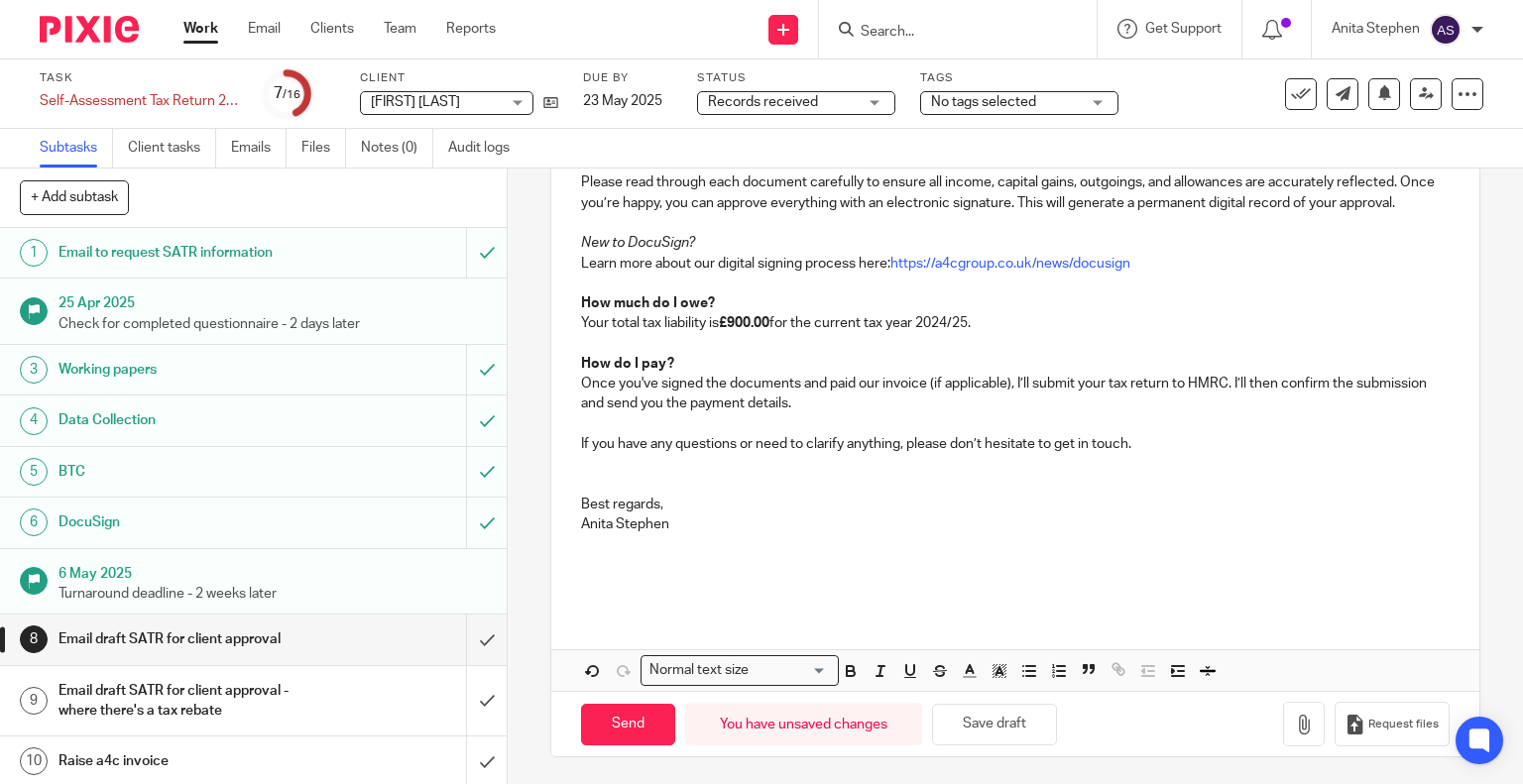click on "Hello Sian,   I hope you are well. I have now completed work on your personal tax return for 2024/25. Summary I have prepared the return from the information you provided and have reported to HMRC that in the year starting 6th April 2024 and ending 5th April 2025, you had income from the following sources: self-employed income, employment income, income from savings and investments What Next? You’ll shortly receive an email with a link to review and sign your documents via  DocuSign . Please read through each document carefully to ensure all income, capital gains, outgoings, and allowances are accurately reflected. Once you’re happy, you can approve everything with an electronic signature. This will generate a permanent digital record of your approval. New to DocuSign? Learn more about our digital signing process here:  https://a4cgroup.co.uk/news/docusign   How much do I owe? Your total tax liability is  £900.00  for the current tax year 2024/25.   How do I pay? Best regards, Anita Stephen" at bounding box center [1015, 261] 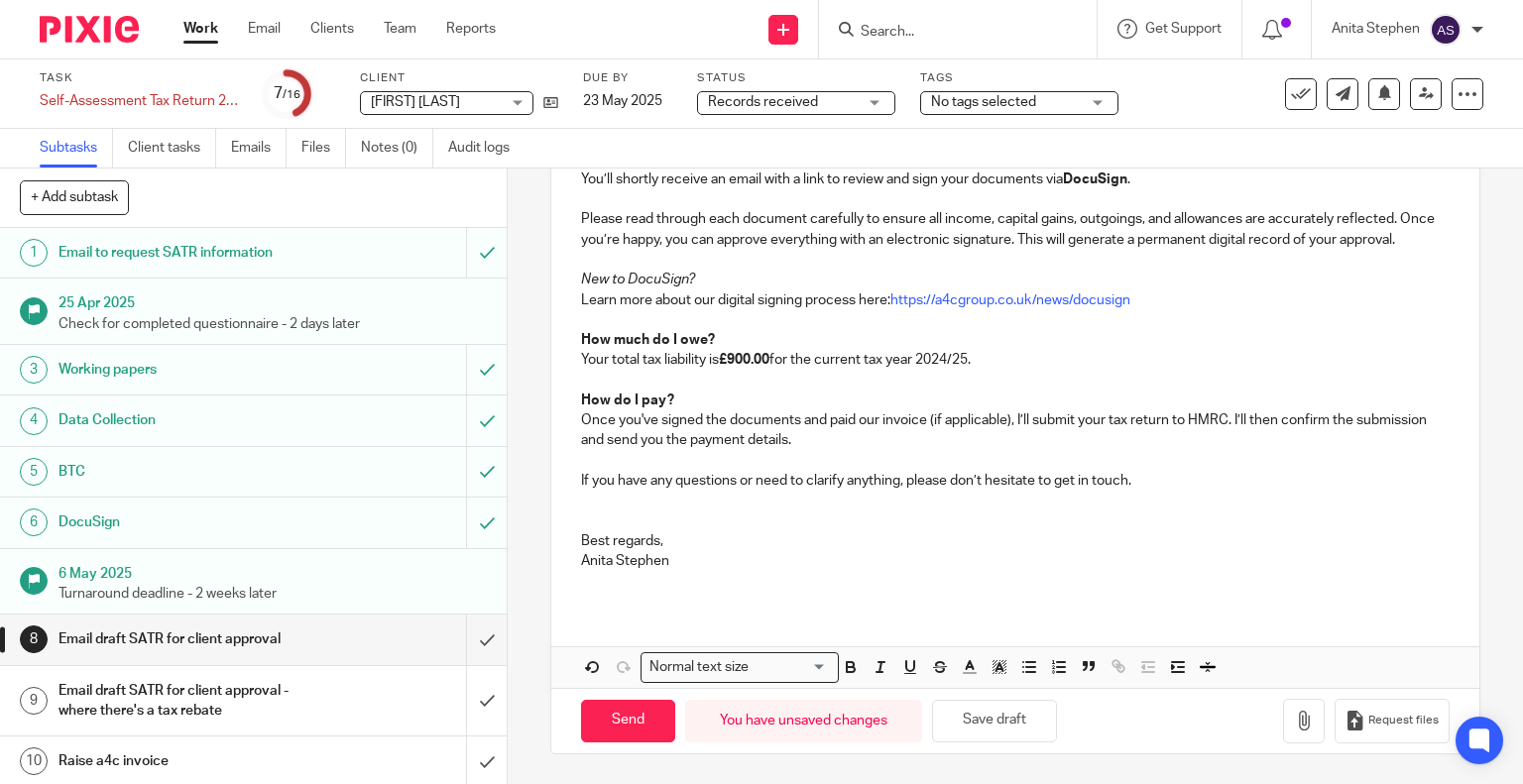 scroll, scrollTop: 521, scrollLeft: 0, axis: vertical 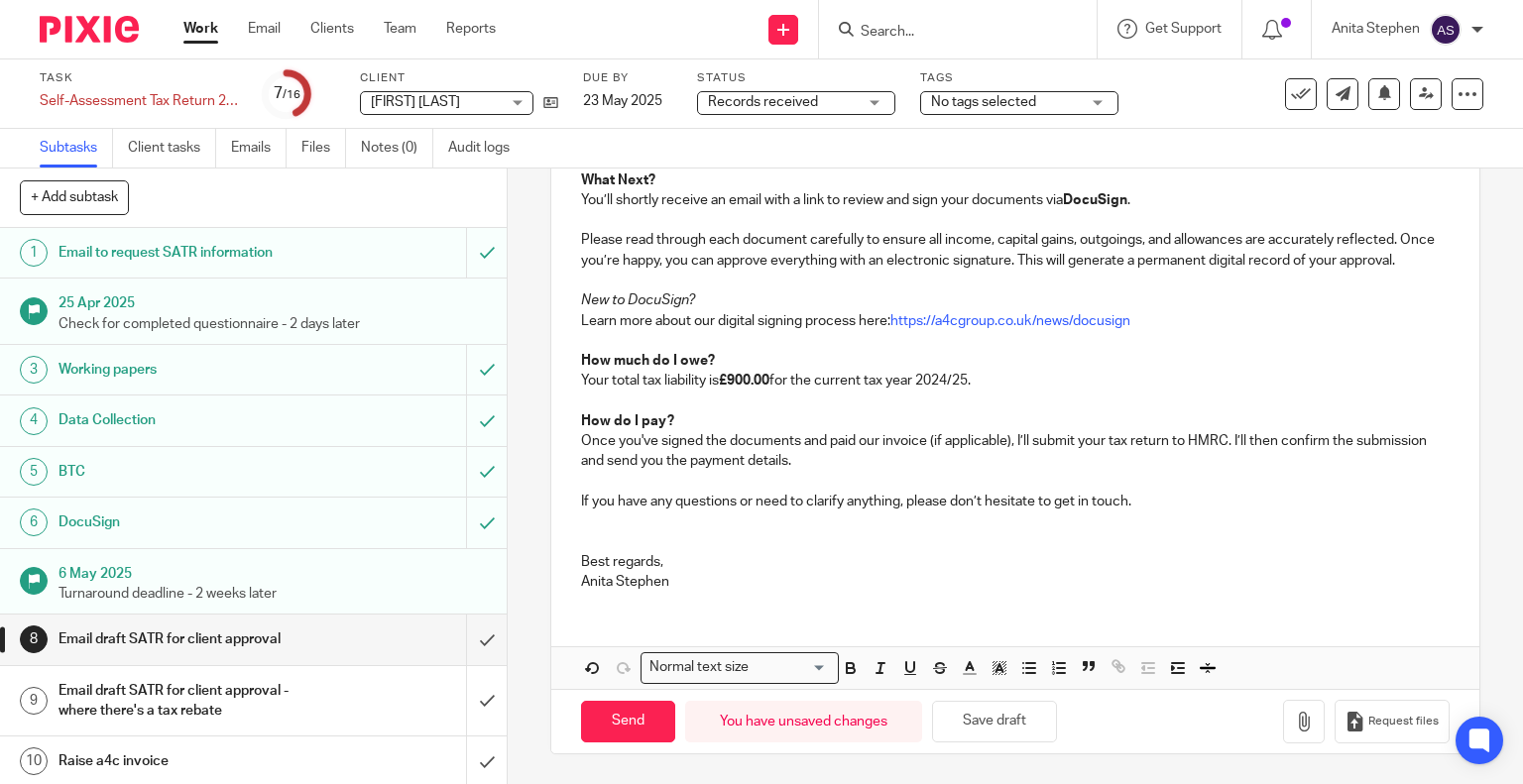 click on "Your total tax liability is  £900.00  for the current tax year 2024/25." at bounding box center (1015, 381) 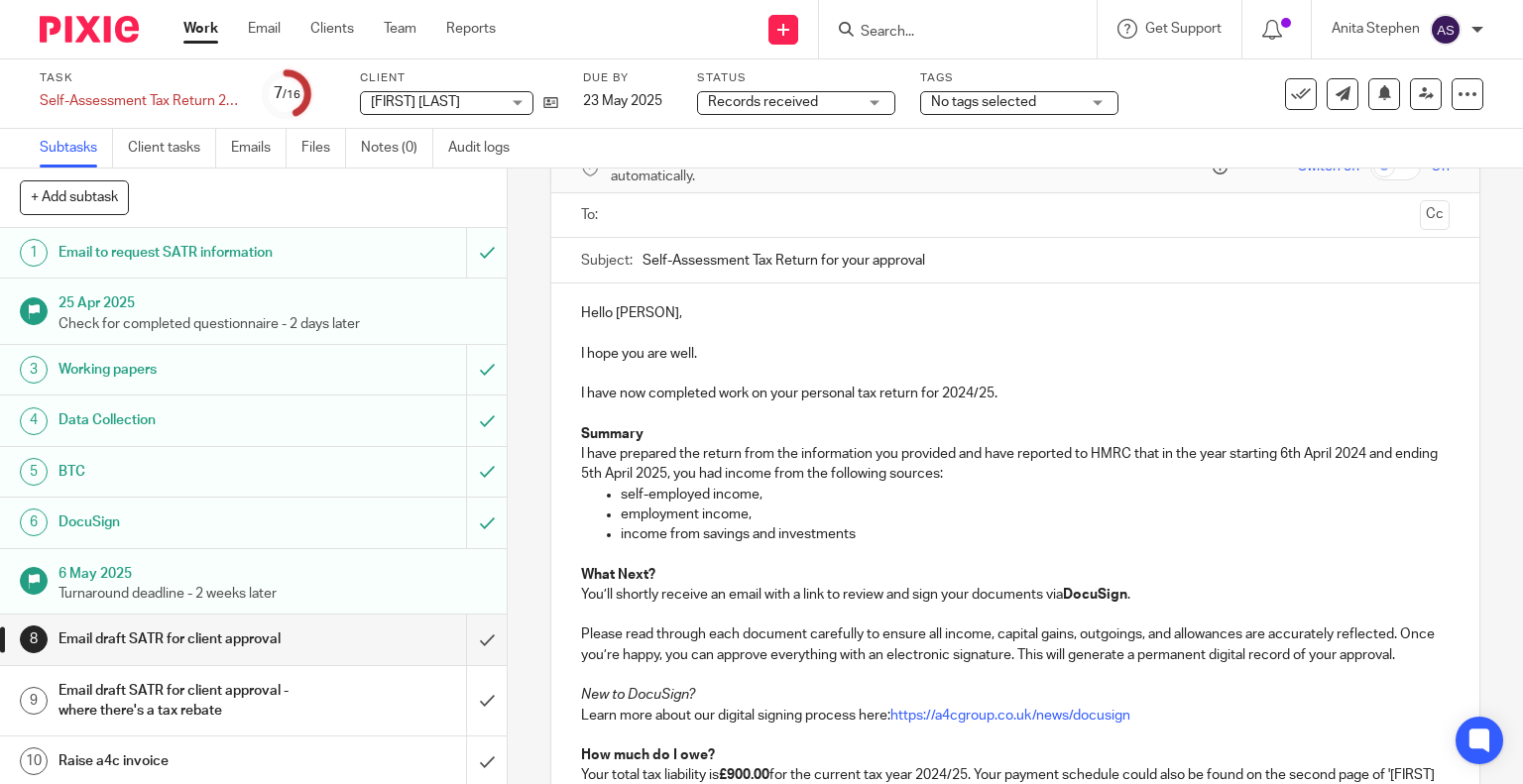 scroll, scrollTop: 108, scrollLeft: 0, axis: vertical 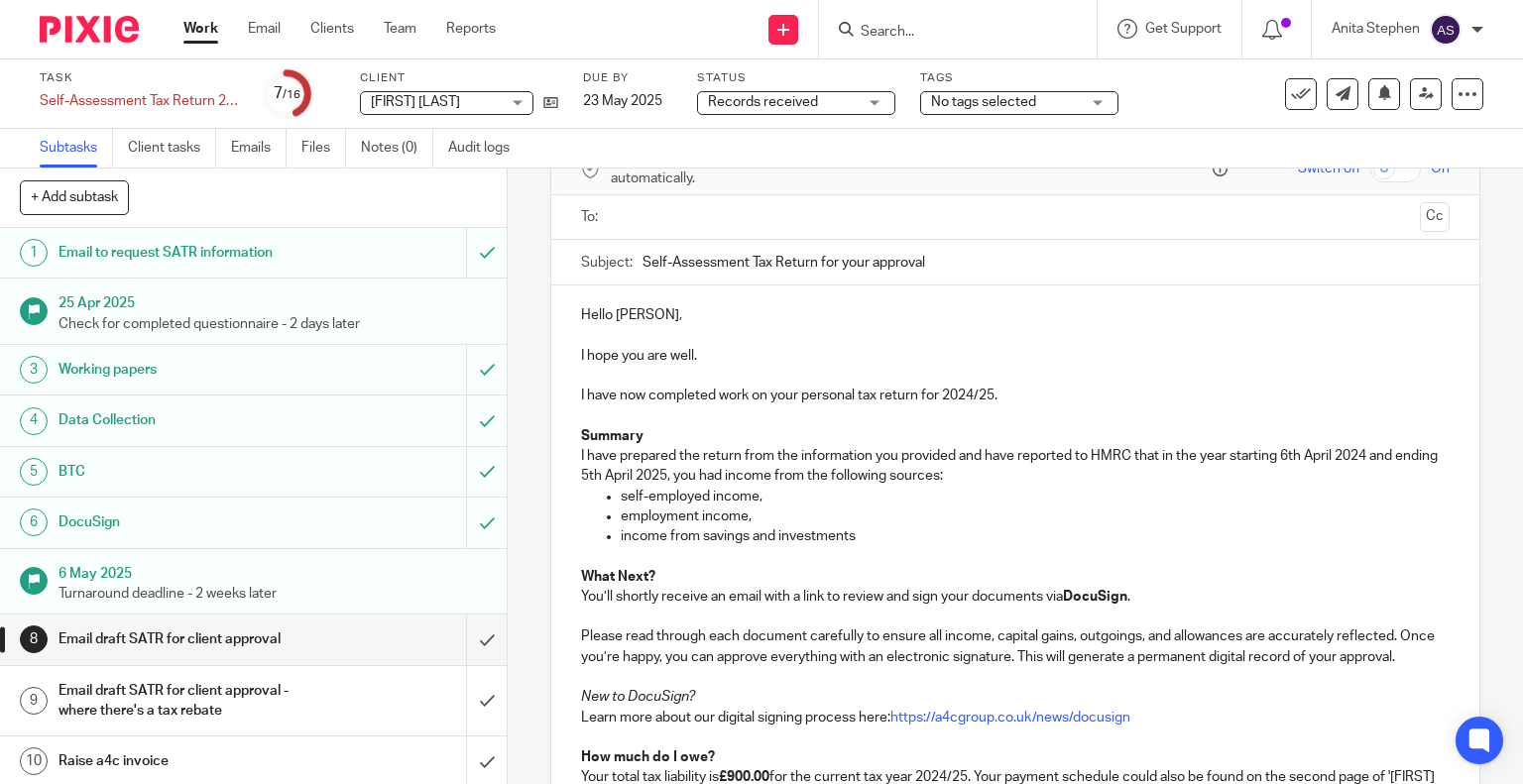 click at bounding box center (1014, 217) 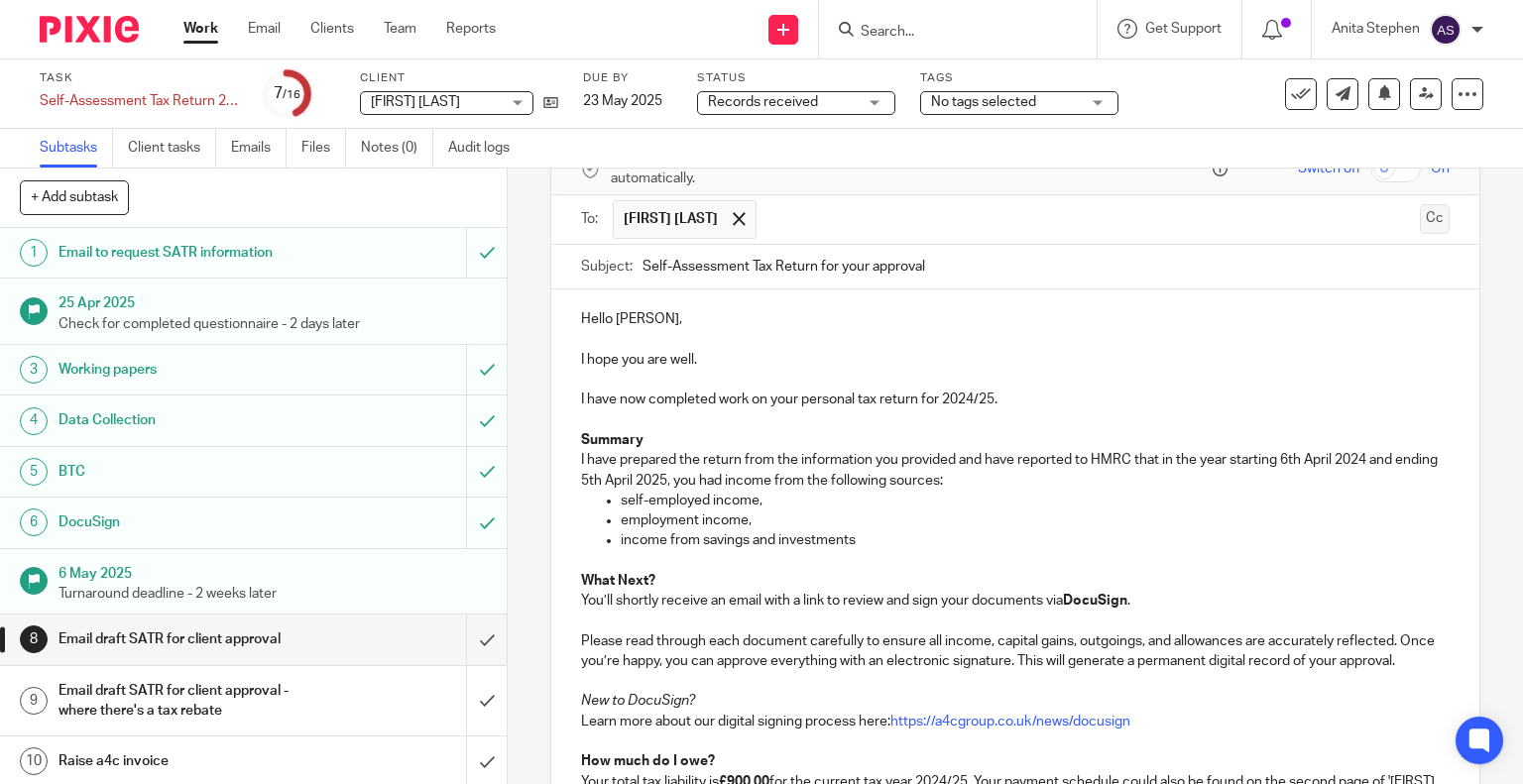 click on "Cc" at bounding box center [1435, 219] 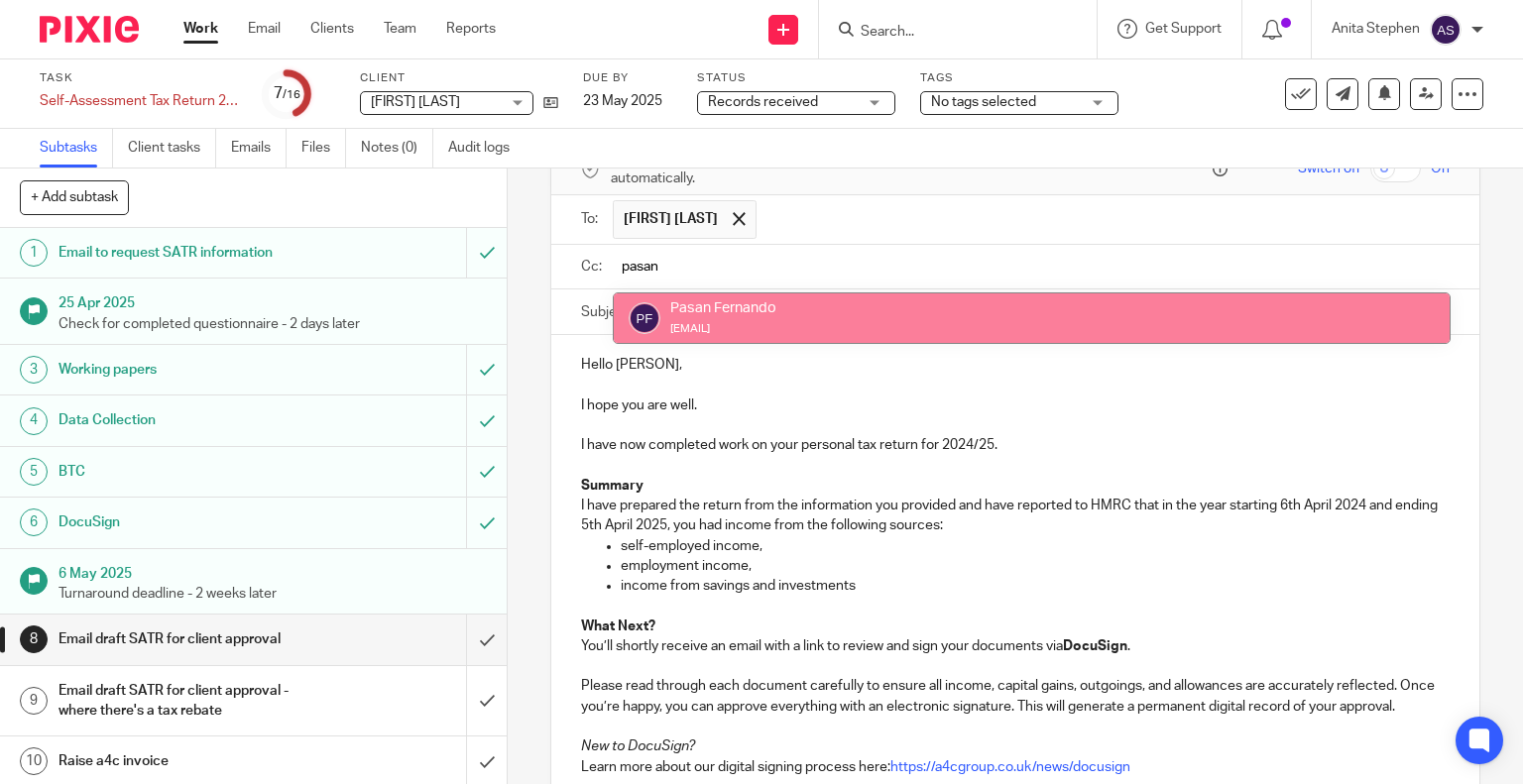 type on "pasan" 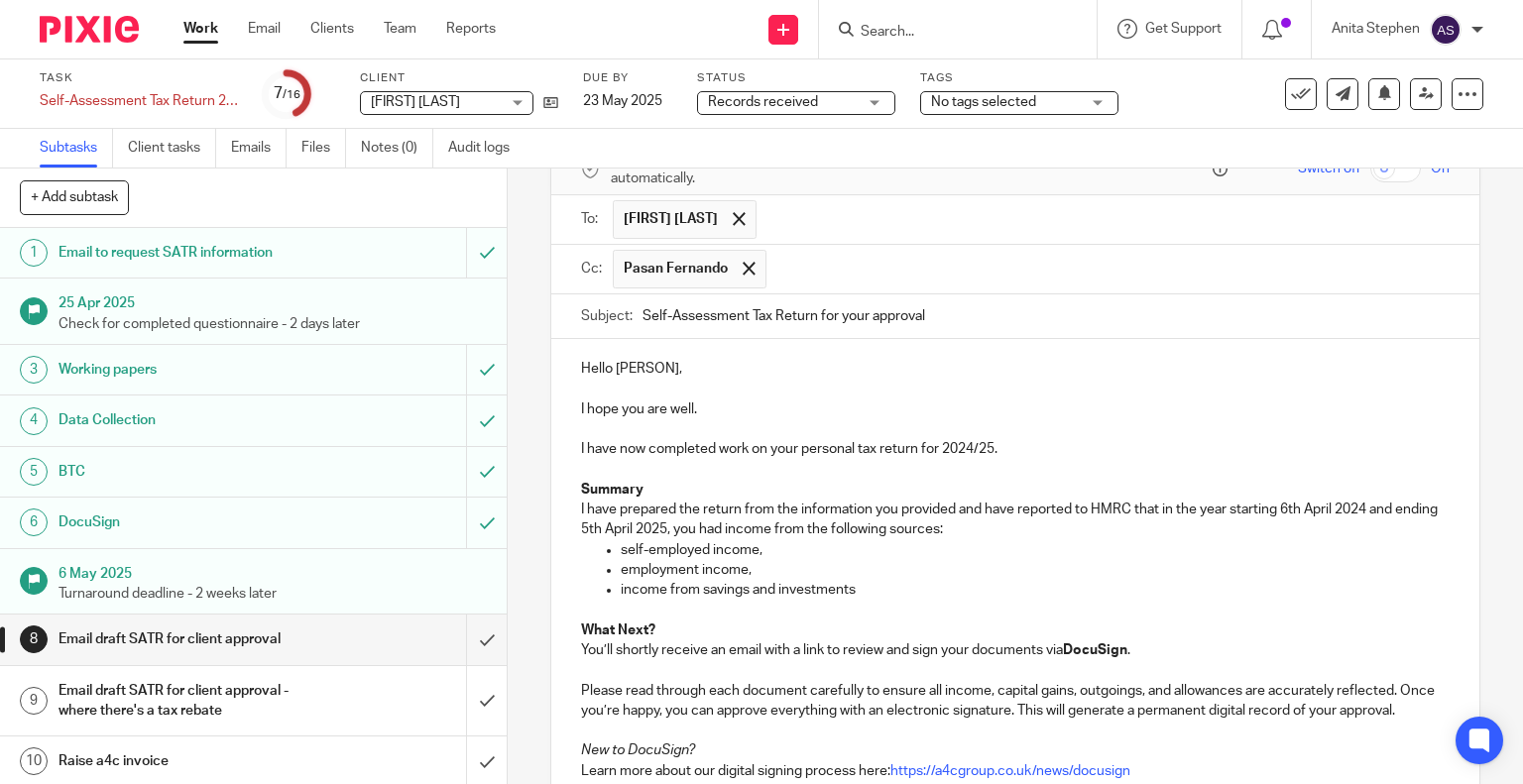 click on "Self-Assessment Tax Return for your approval" at bounding box center (1046, 316) 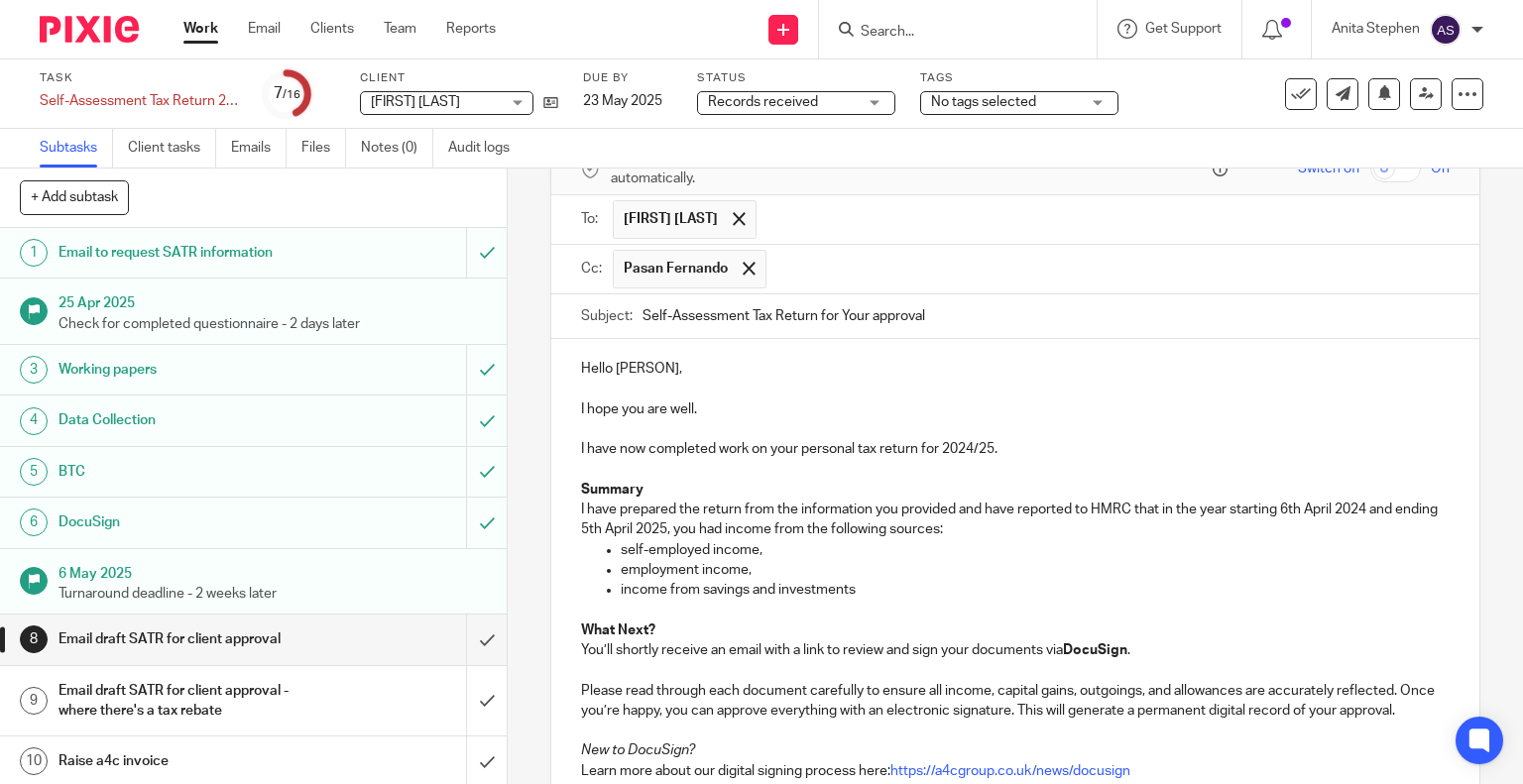 click on "Self-Assessment Tax Return for Your approval" at bounding box center (1046, 316) 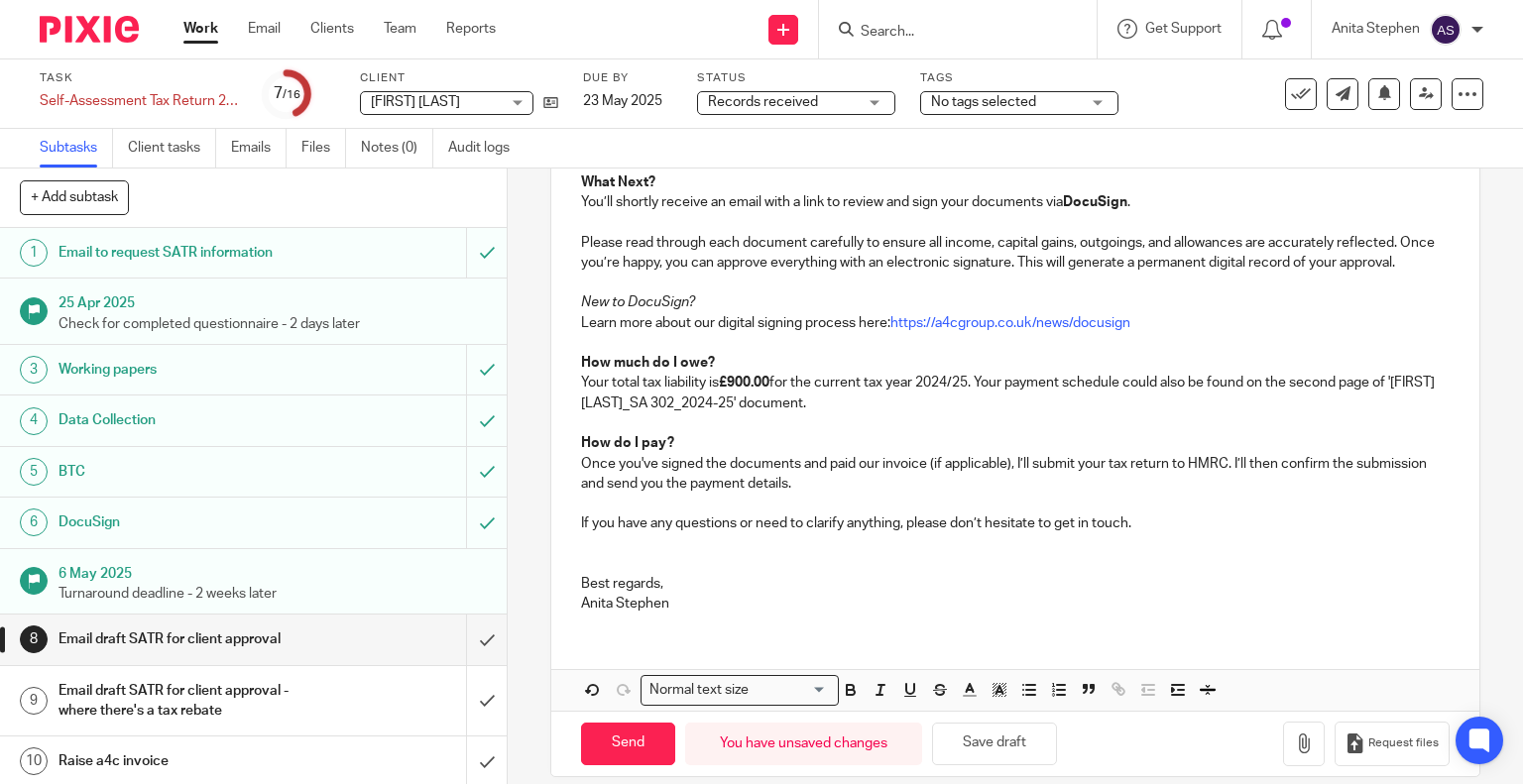 scroll, scrollTop: 595, scrollLeft: 0, axis: vertical 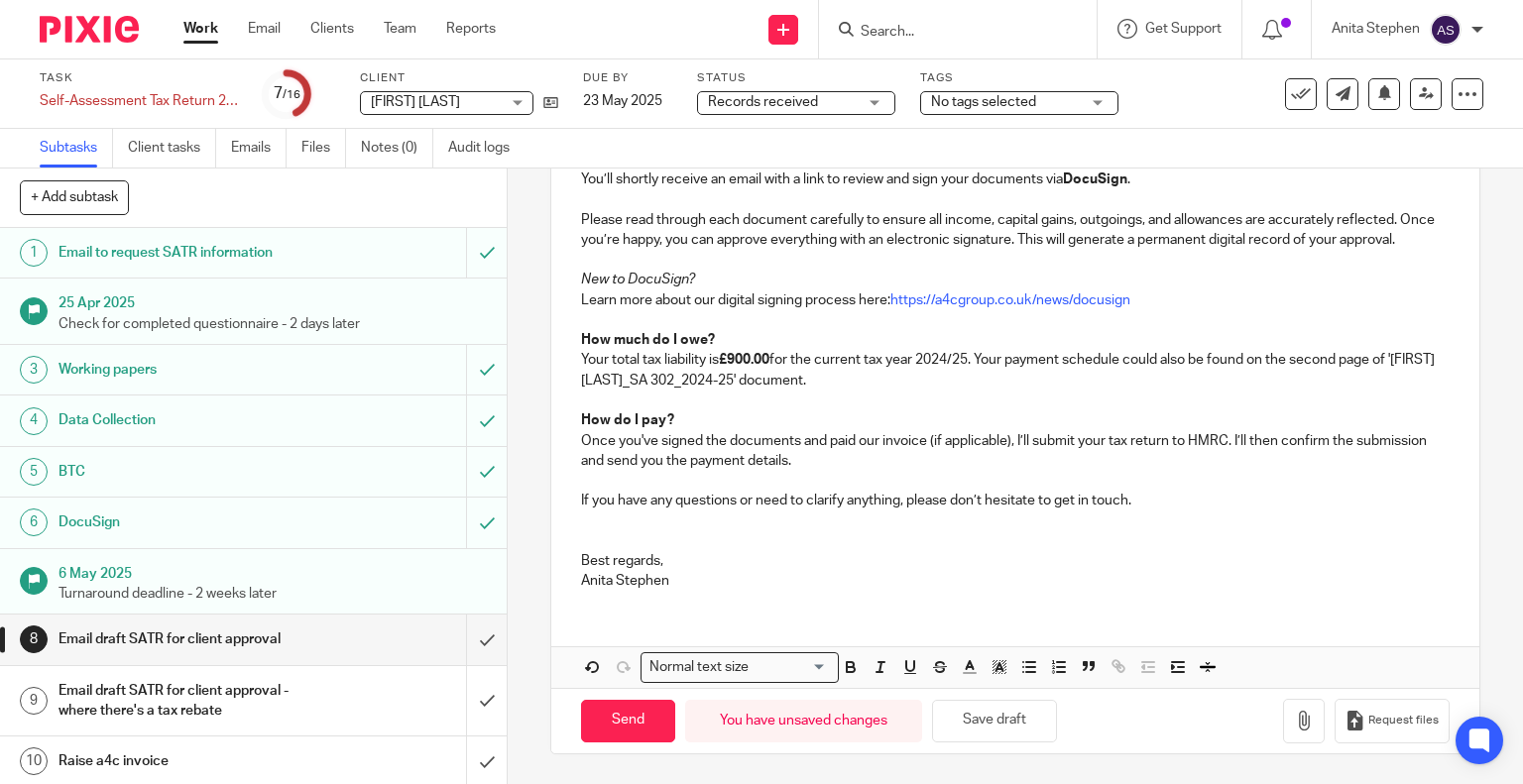 type on "Self-Assessment Tax Return for Your Approval" 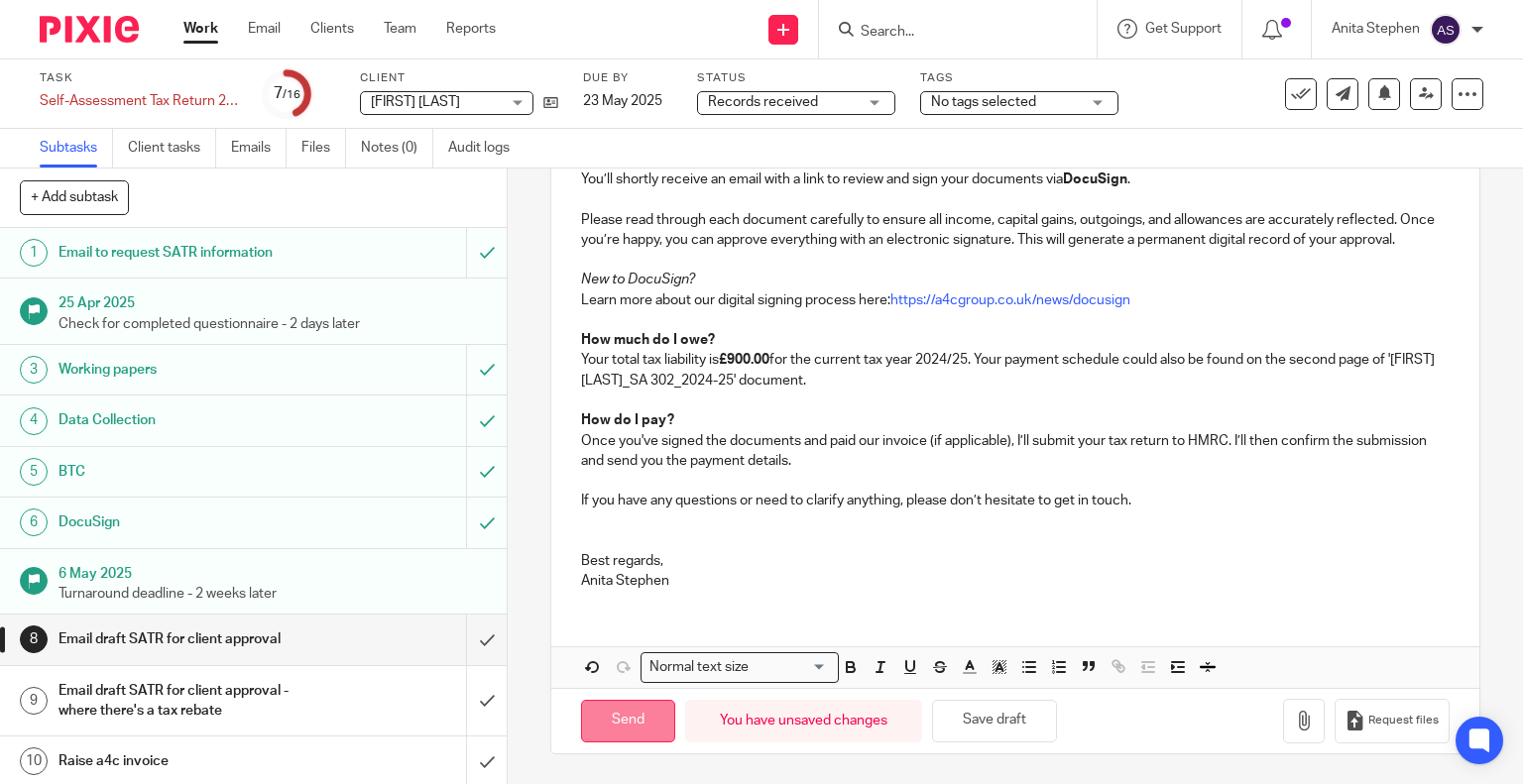 click on "Send" at bounding box center (628, 721) 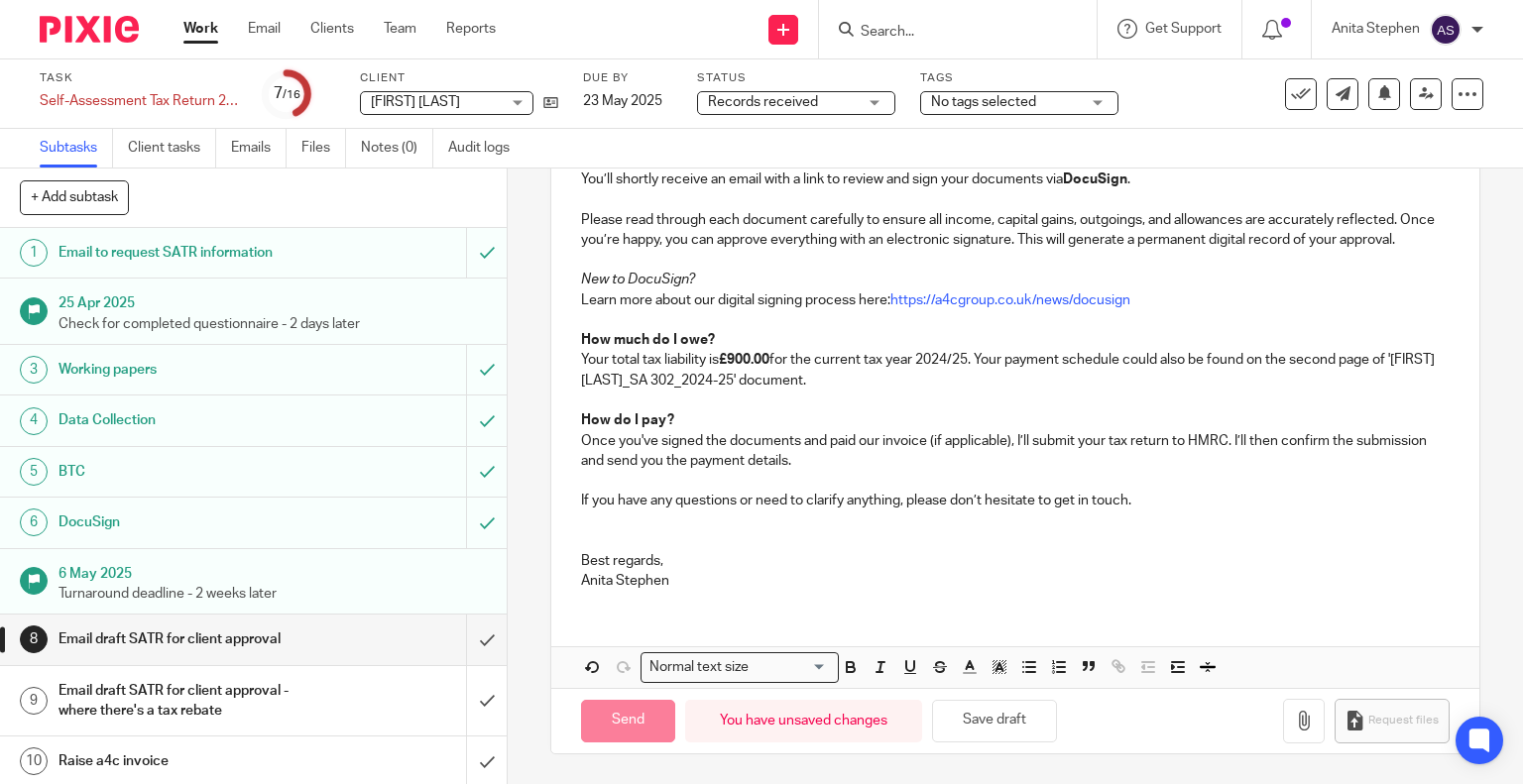 type on "Sent" 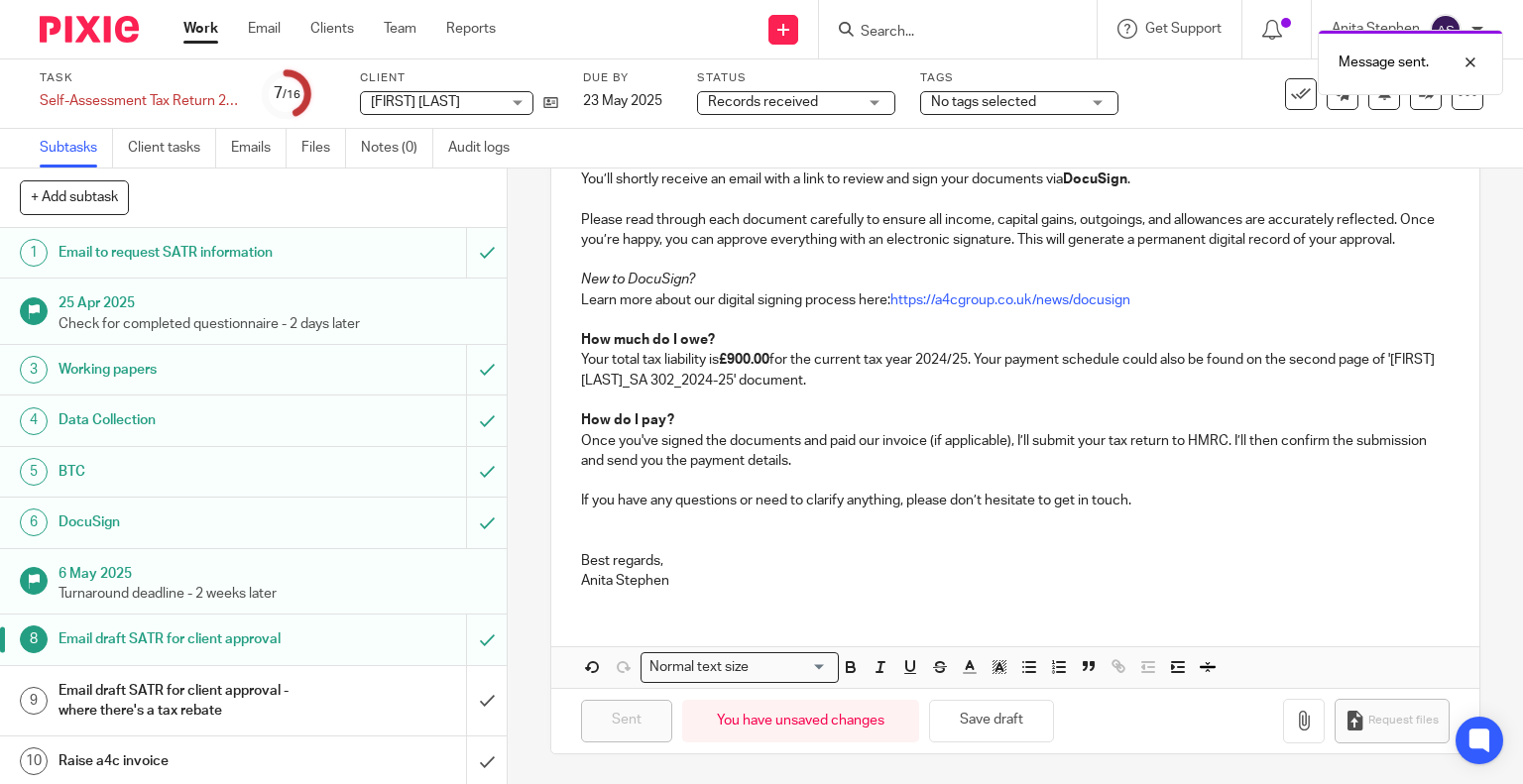 click on "Records received" at bounding box center (762, 102) 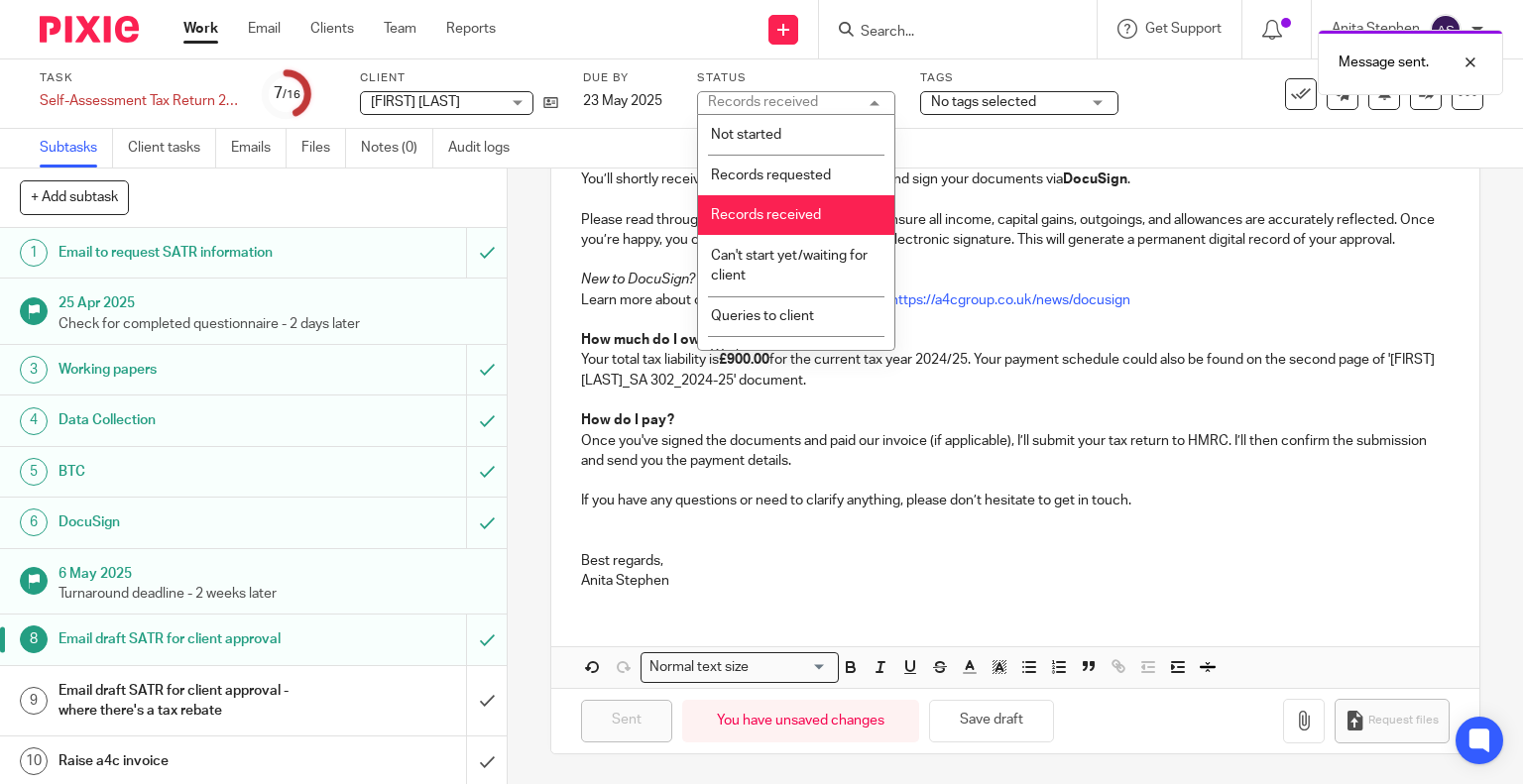 scroll, scrollTop: 190, scrollLeft: 0, axis: vertical 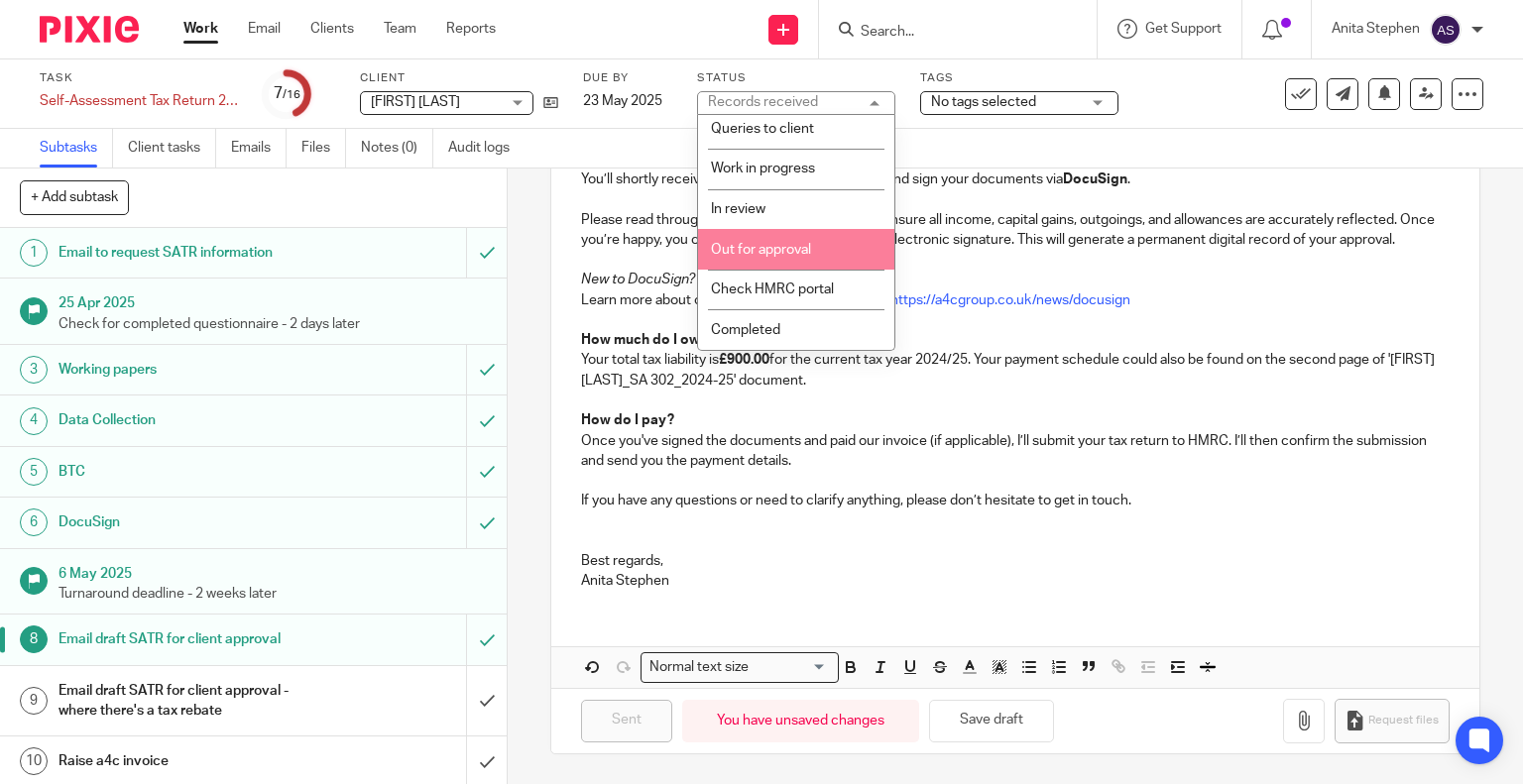 click on "Out for approval" at bounding box center [761, 250] 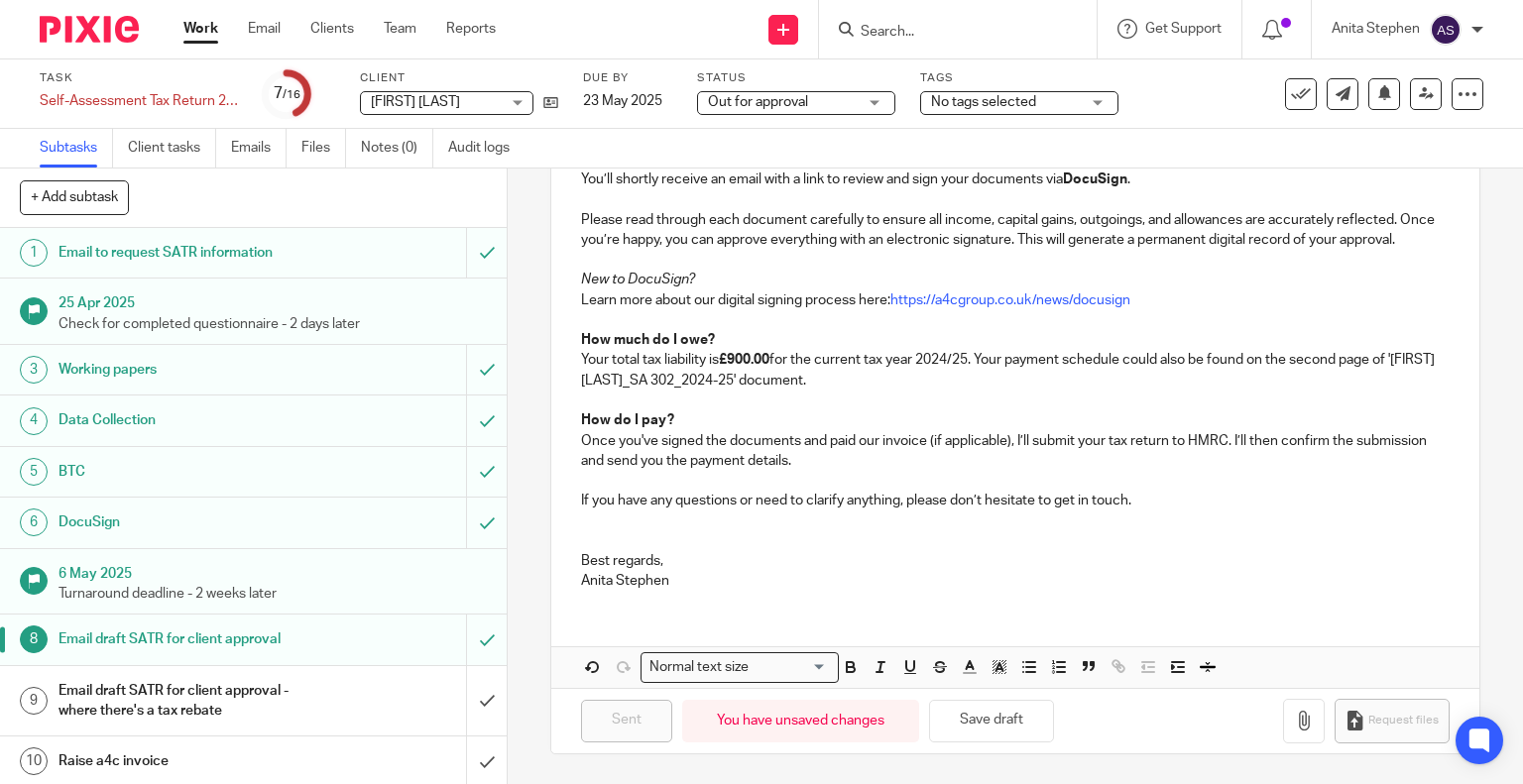 click on "Task
Self-Assessment Tax Return 2025   Save
Self-Assessment Tax Return 2025
7 /16
Client
Sian Edwards
Sian Edwards
No client selected
1840 Lawn Care
369 CONSTRUCTION UNIVERSE GROUP LIMITED
A2AI GLOBAL LIMITED
Abigail Bott
Able Bathrooms Direct Ltd
Accounting4contractors Ltd
ACO ENGINEERING LTD
Adam Cowling
Adam Grant Cowey
Adam King
Adam Loxley-Brown
Adam Morris
Adanna Nkeiru Onyejiaka
Adele Reast Duggan
Adriana Zalucka
Adrian David Curry" at bounding box center (762, 94) 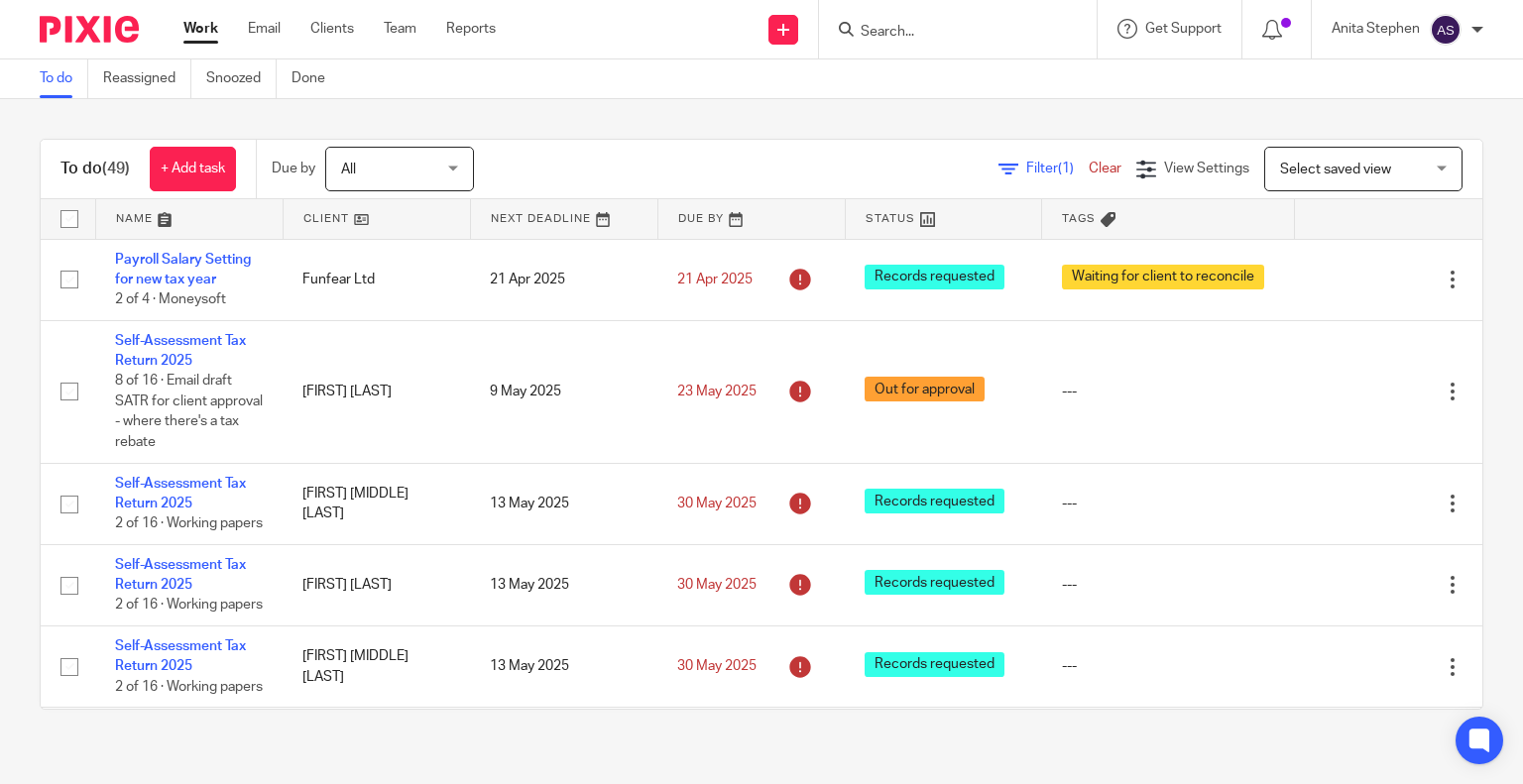 scroll, scrollTop: 0, scrollLeft: 0, axis: both 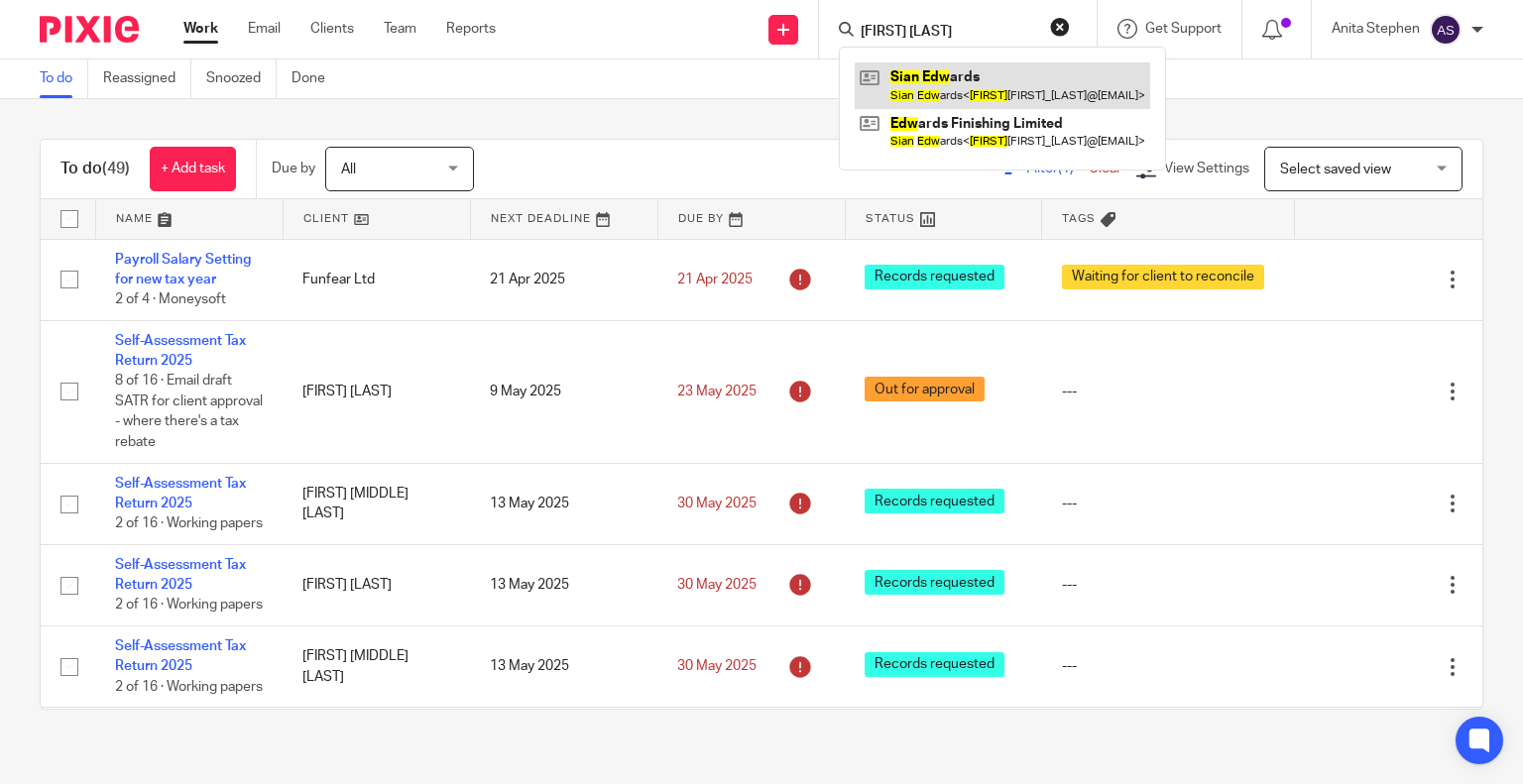 type on "SIAN EDW" 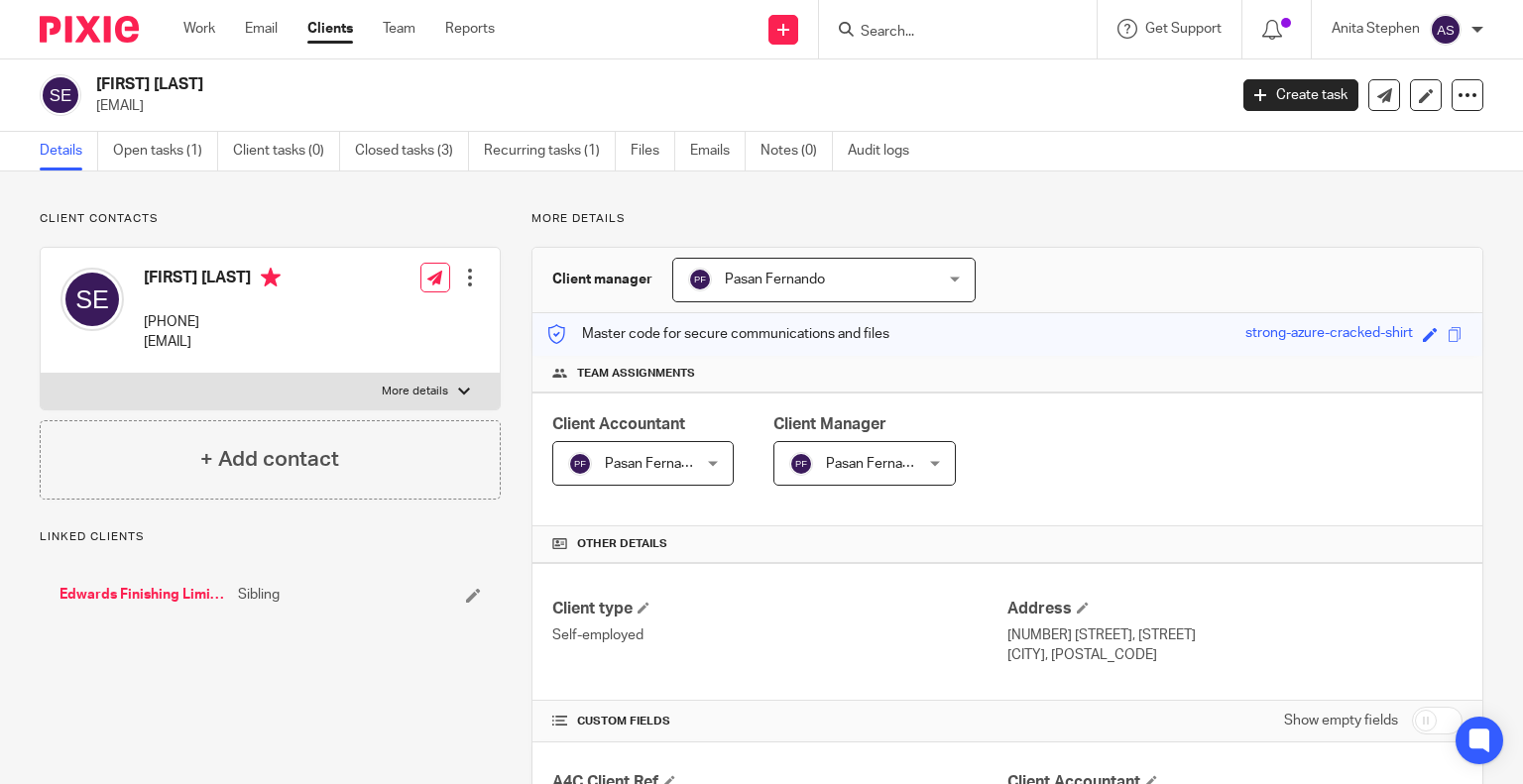 scroll, scrollTop: 0, scrollLeft: 0, axis: both 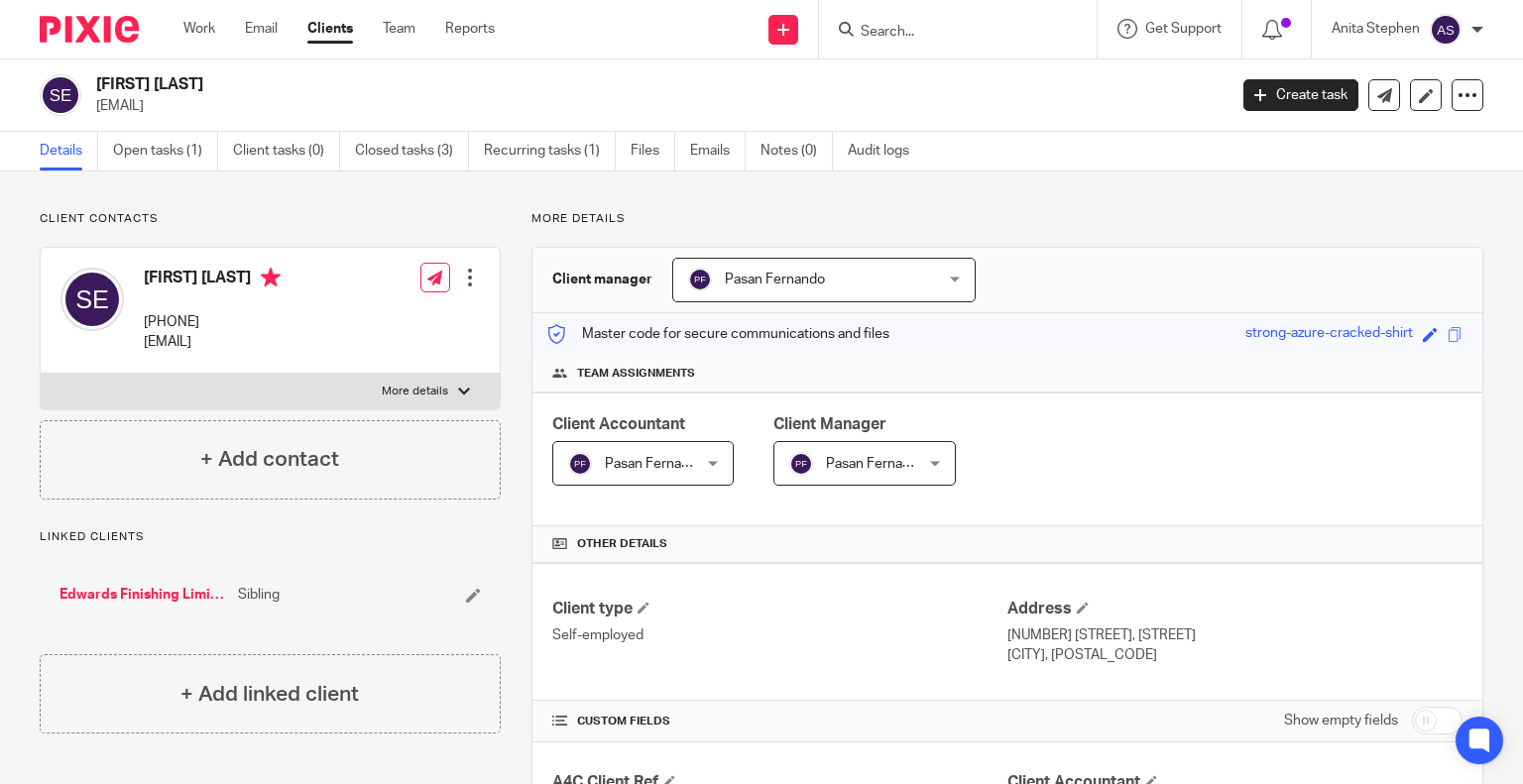 drag, startPoint x: 97, startPoint y: 79, endPoint x: 249, endPoint y: 79, distance: 152 